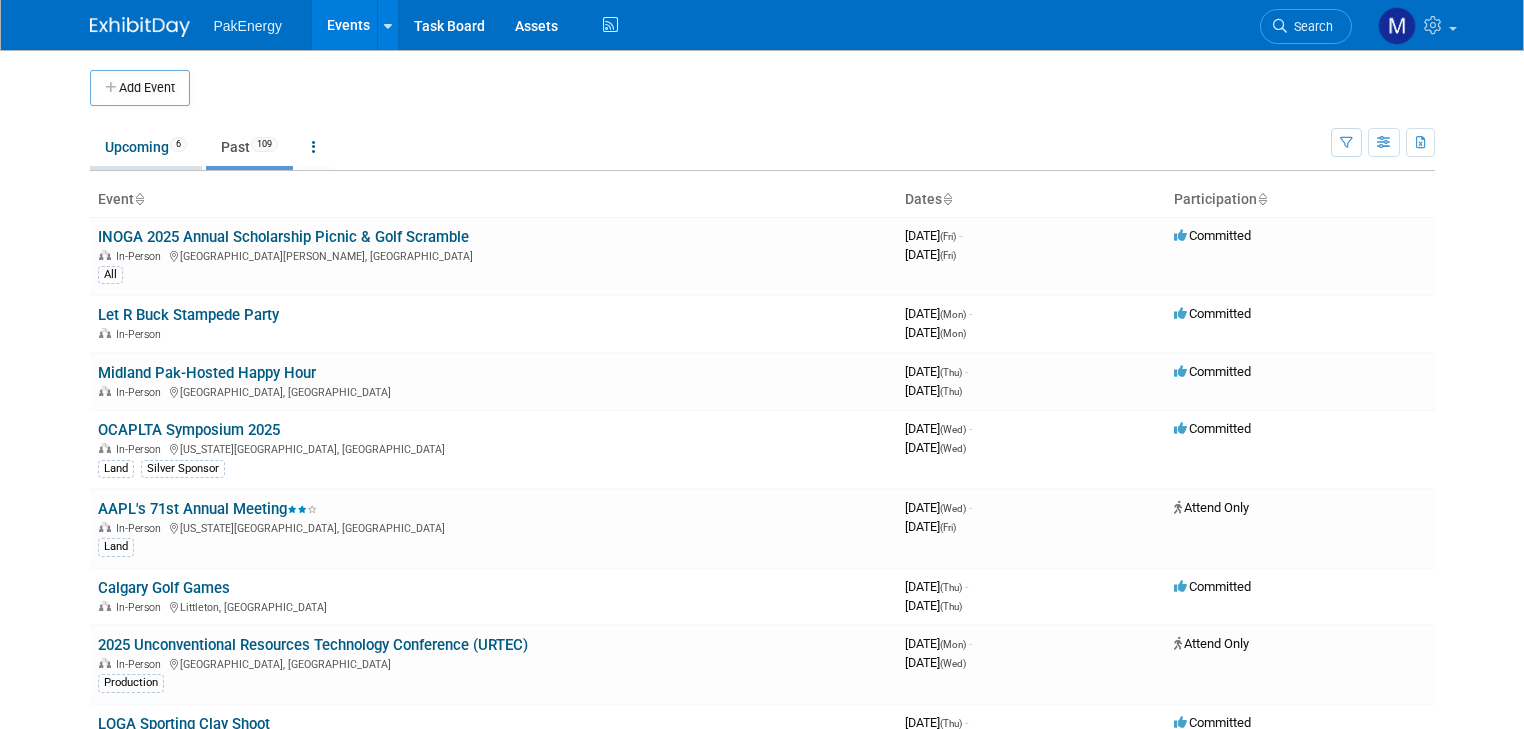 scroll, scrollTop: 0, scrollLeft: 0, axis: both 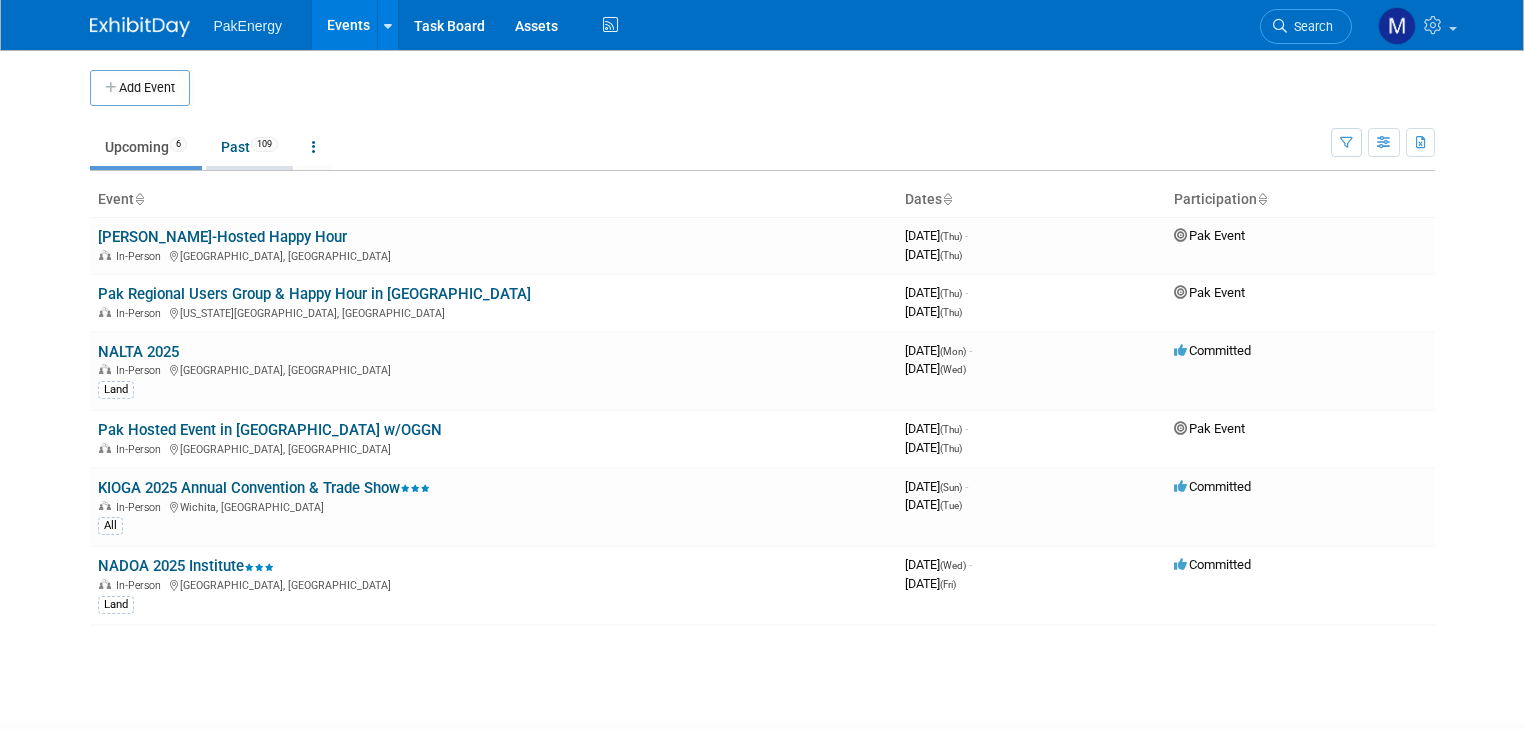 click on "Past
109" at bounding box center [249, 147] 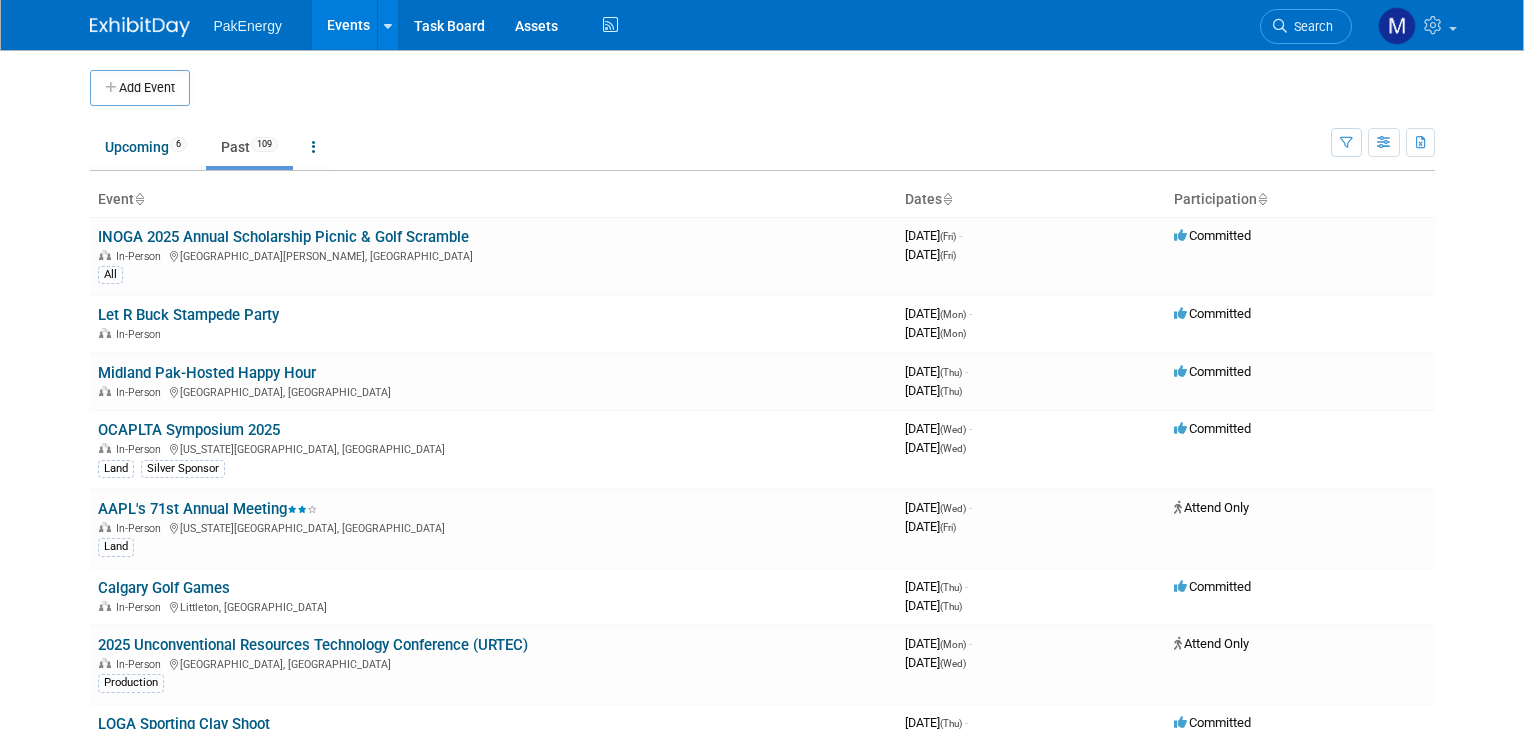 scroll, scrollTop: 0, scrollLeft: 0, axis: both 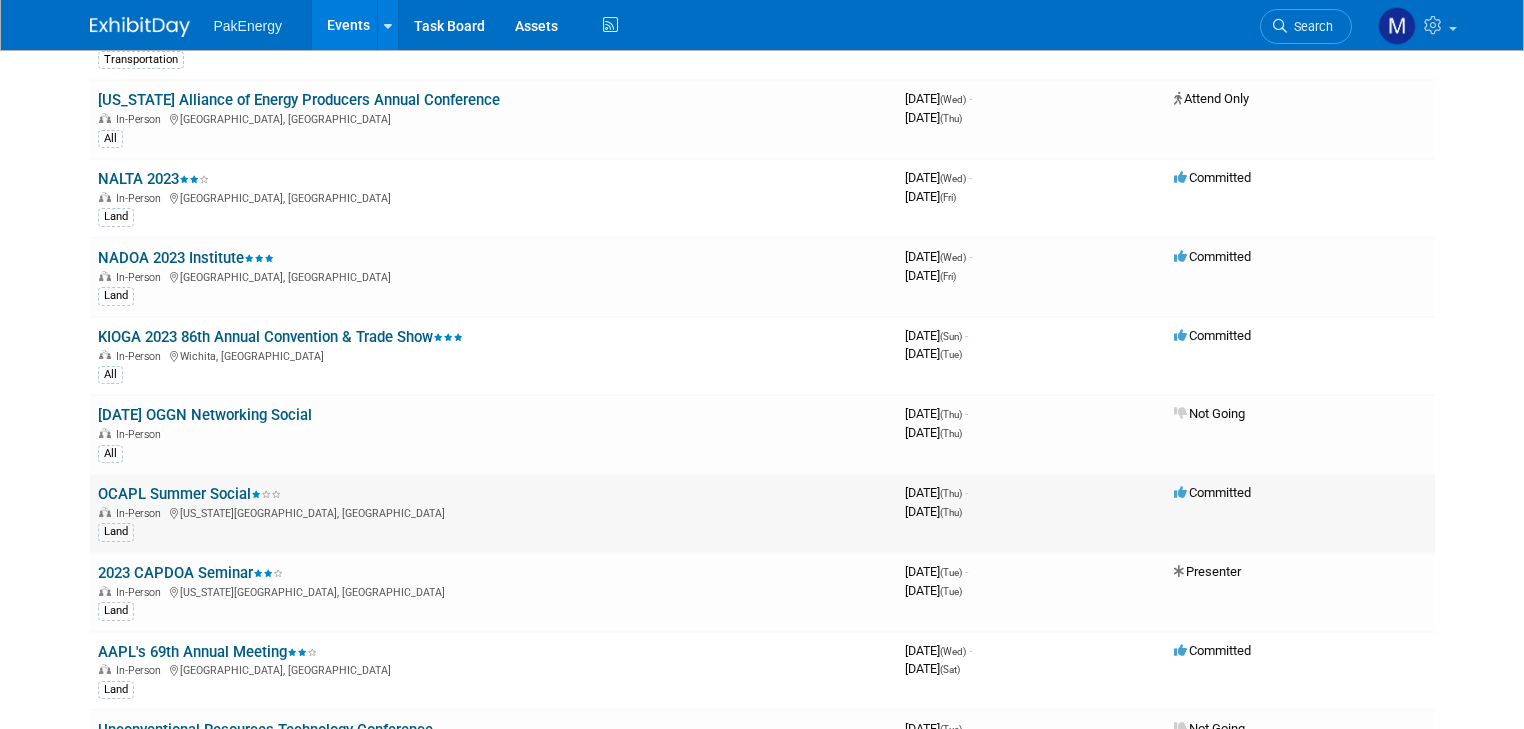 click on "OCAPL Summer Social" at bounding box center [189, 494] 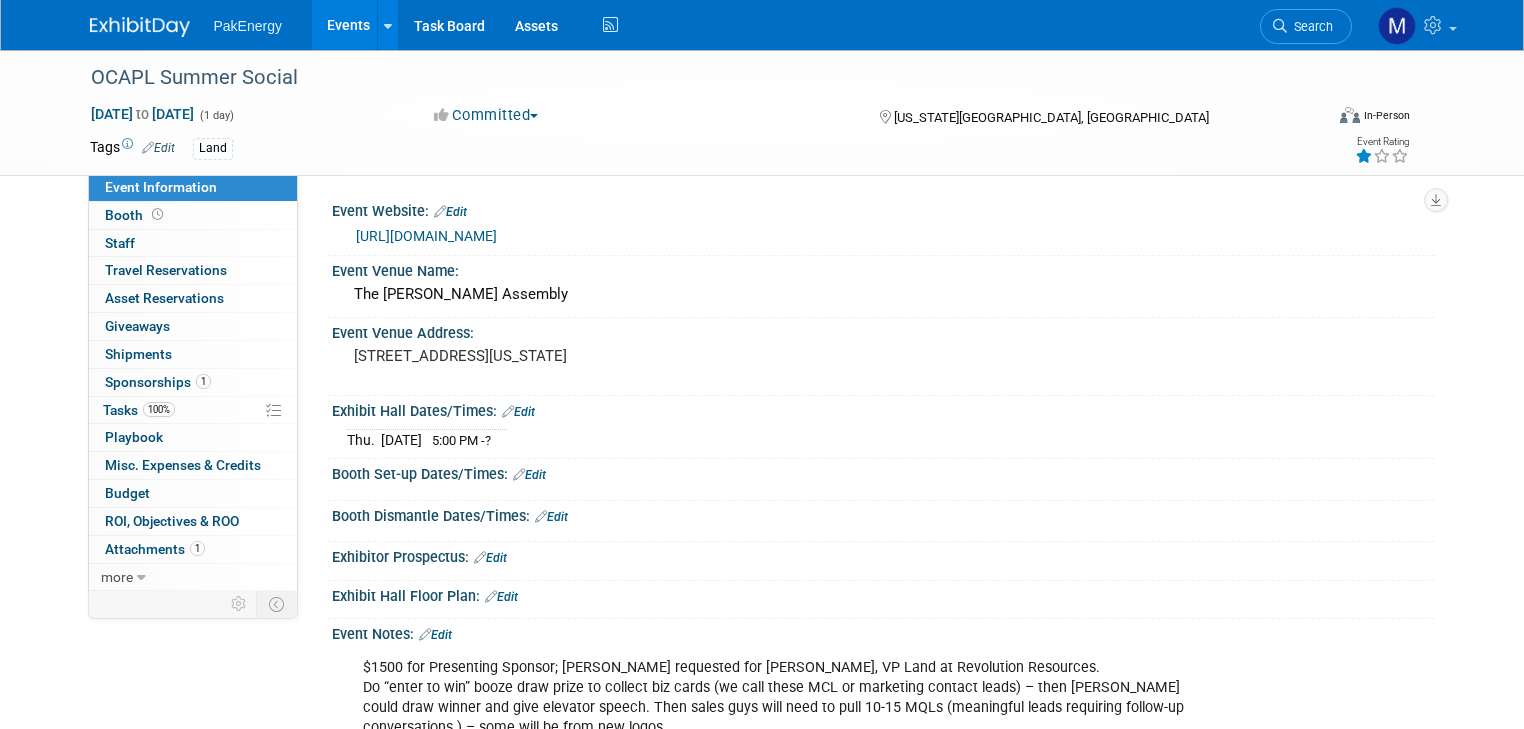 scroll, scrollTop: 0, scrollLeft: 0, axis: both 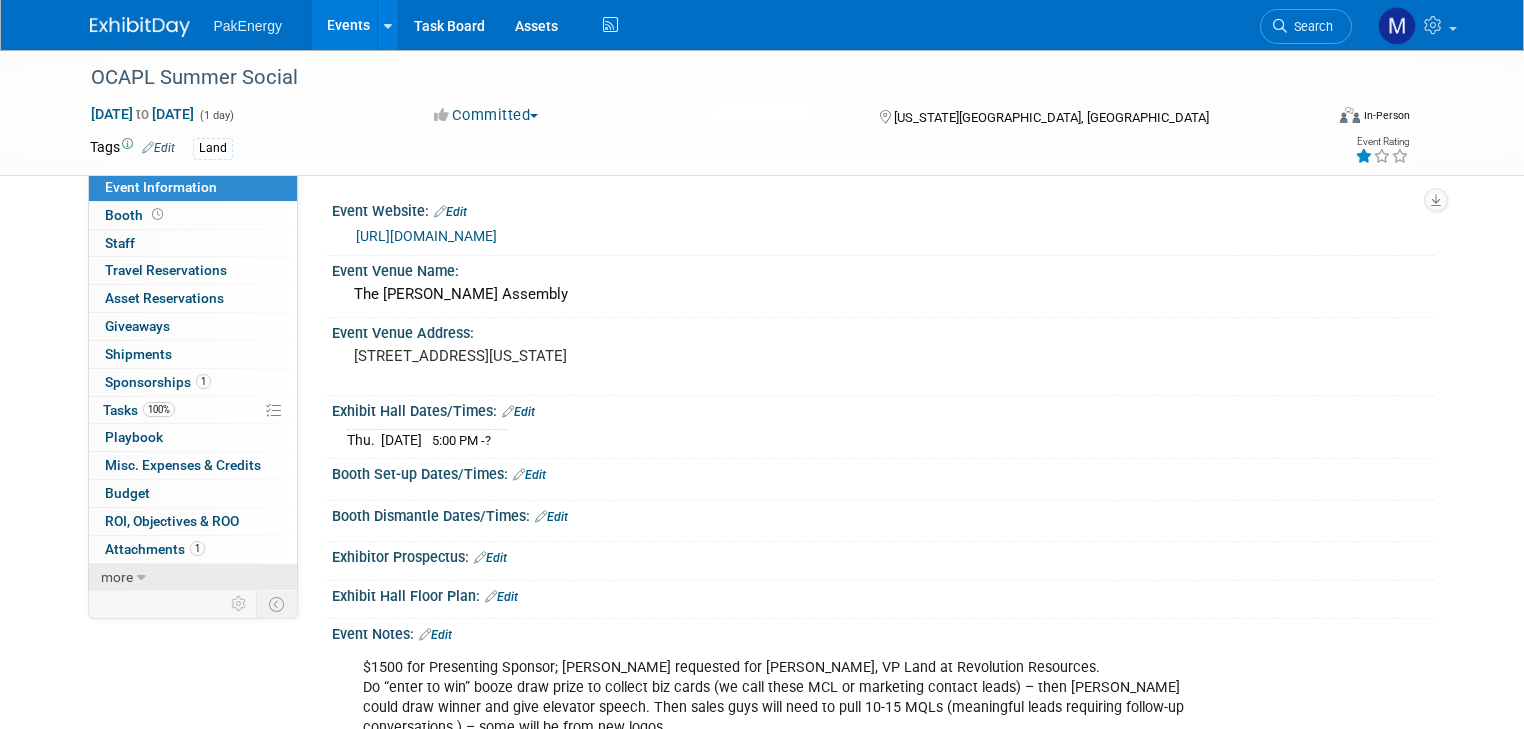 click on "more" at bounding box center [117, 577] 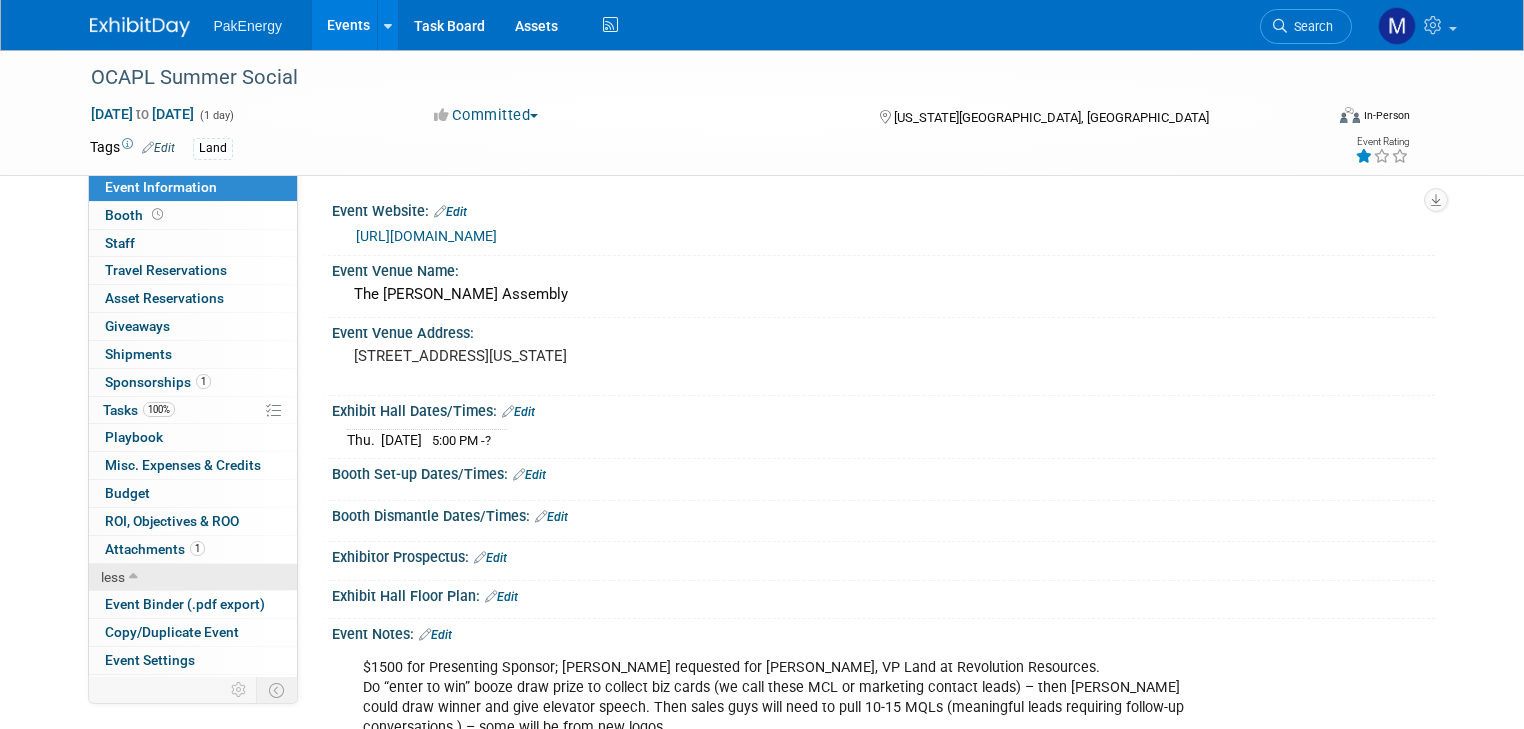 scroll, scrollTop: 49, scrollLeft: 0, axis: vertical 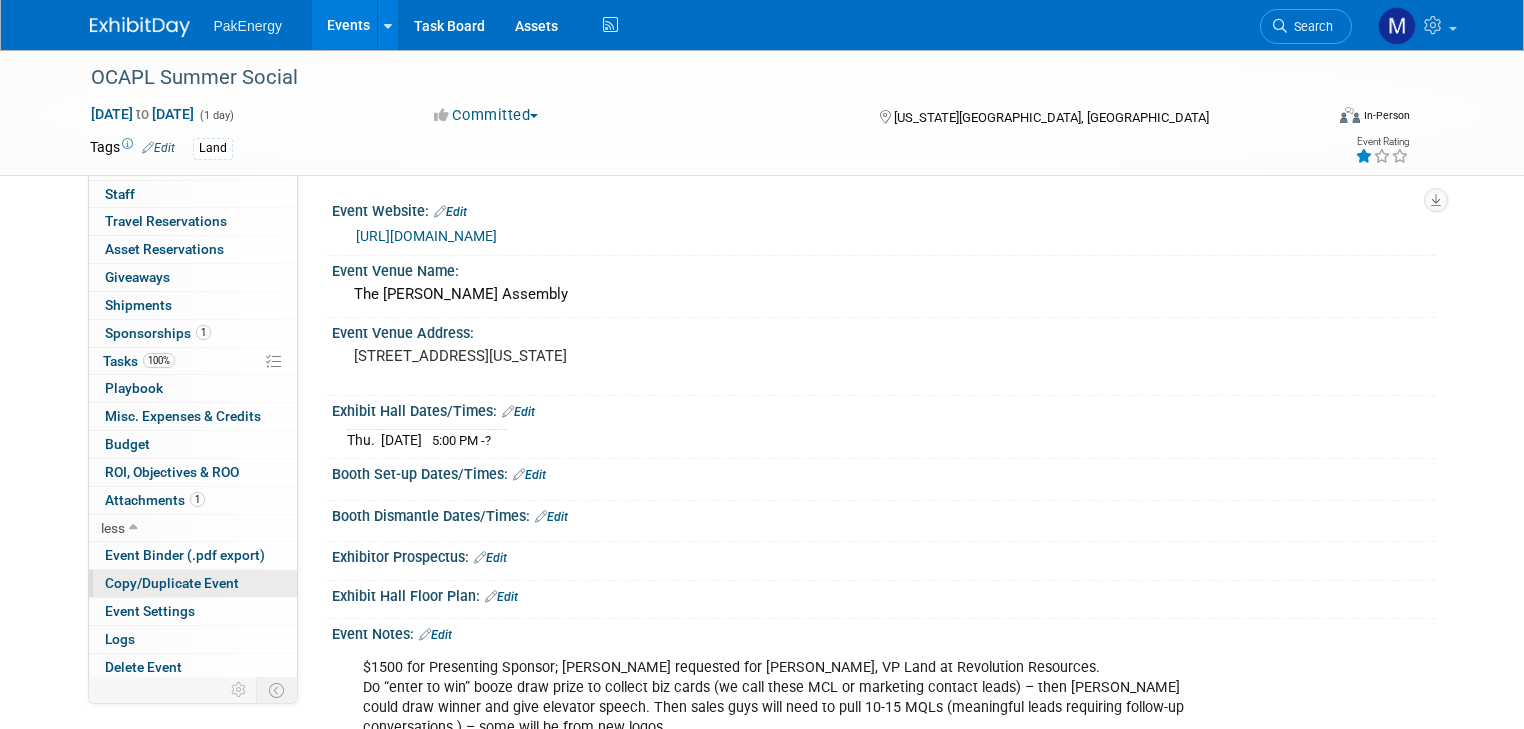 click on "Copy/Duplicate Event" at bounding box center (193, 583) 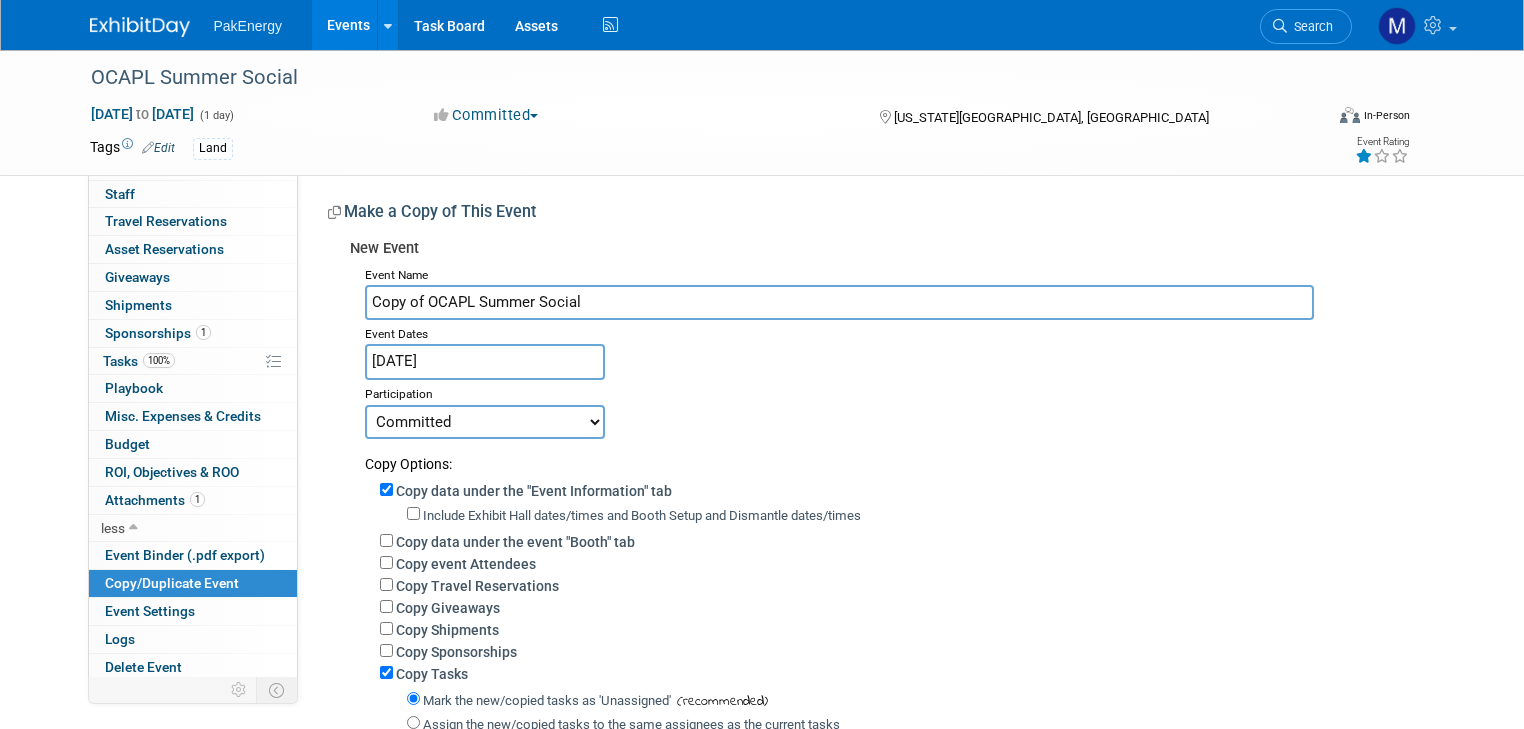 drag, startPoint x: 408, startPoint y: 300, endPoint x: 320, endPoint y: 299, distance: 88.005684 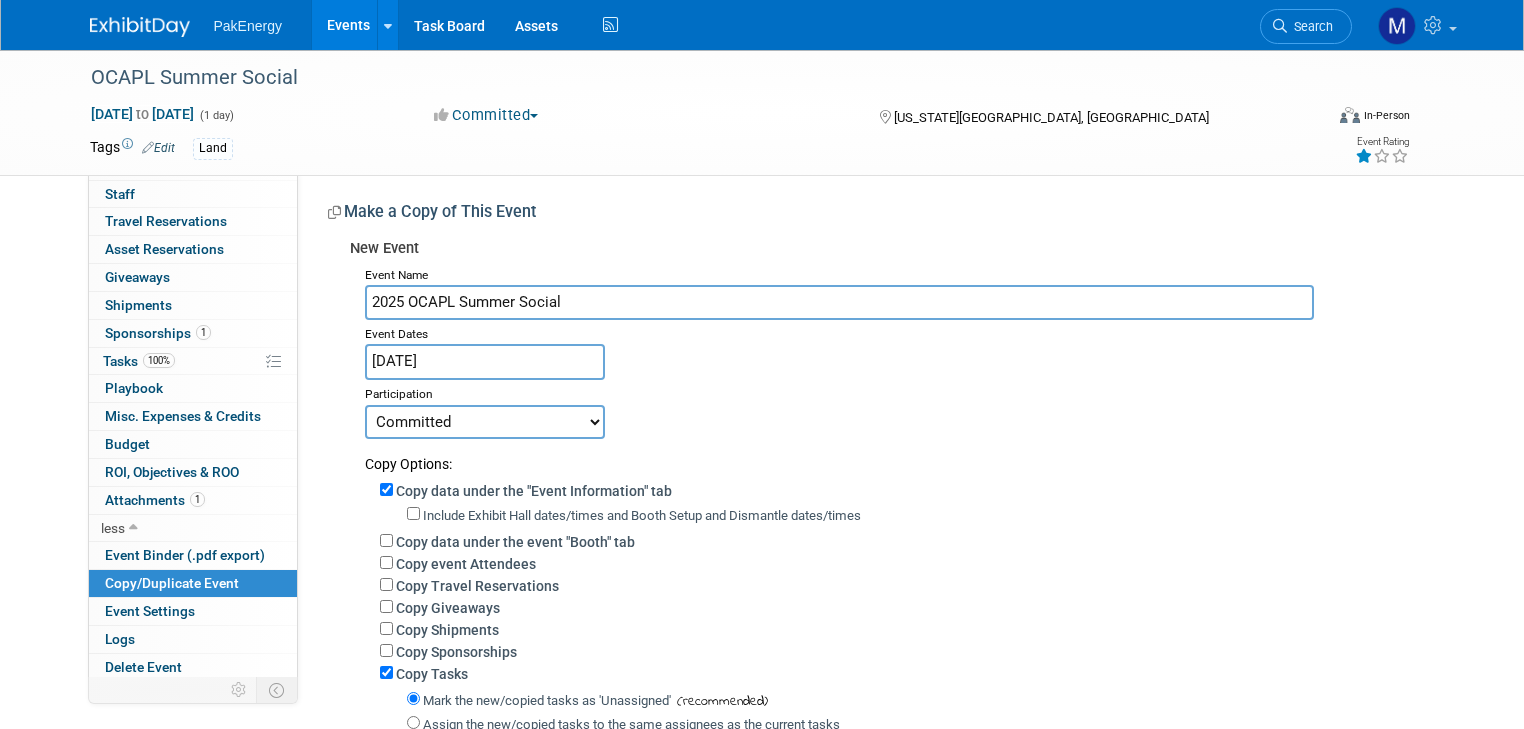 drag, startPoint x: 392, startPoint y: 302, endPoint x: 324, endPoint y: 294, distance: 68.46897 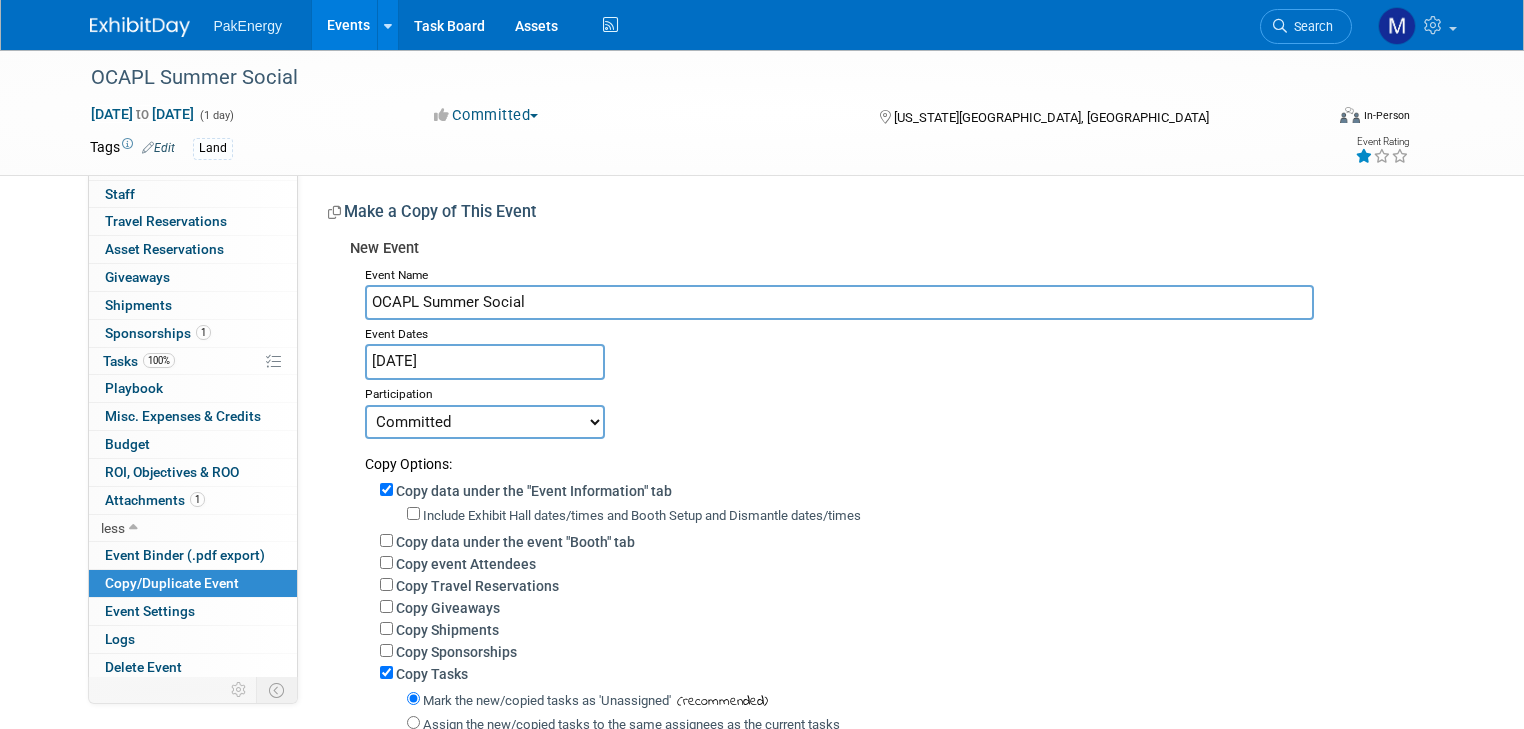 click on "OCAPL Summer Social" at bounding box center (840, 302) 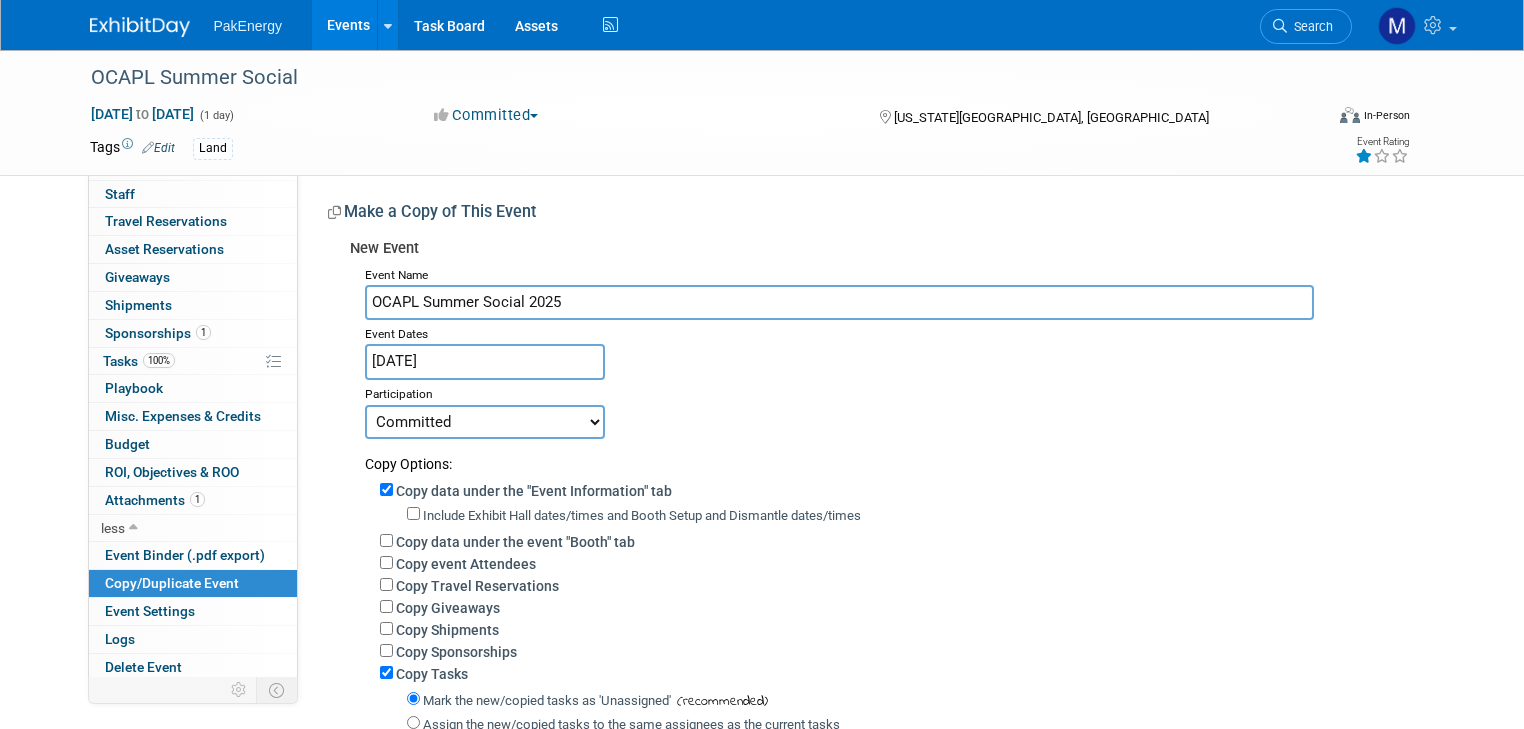 type on "OCAPL Summer Social 2025" 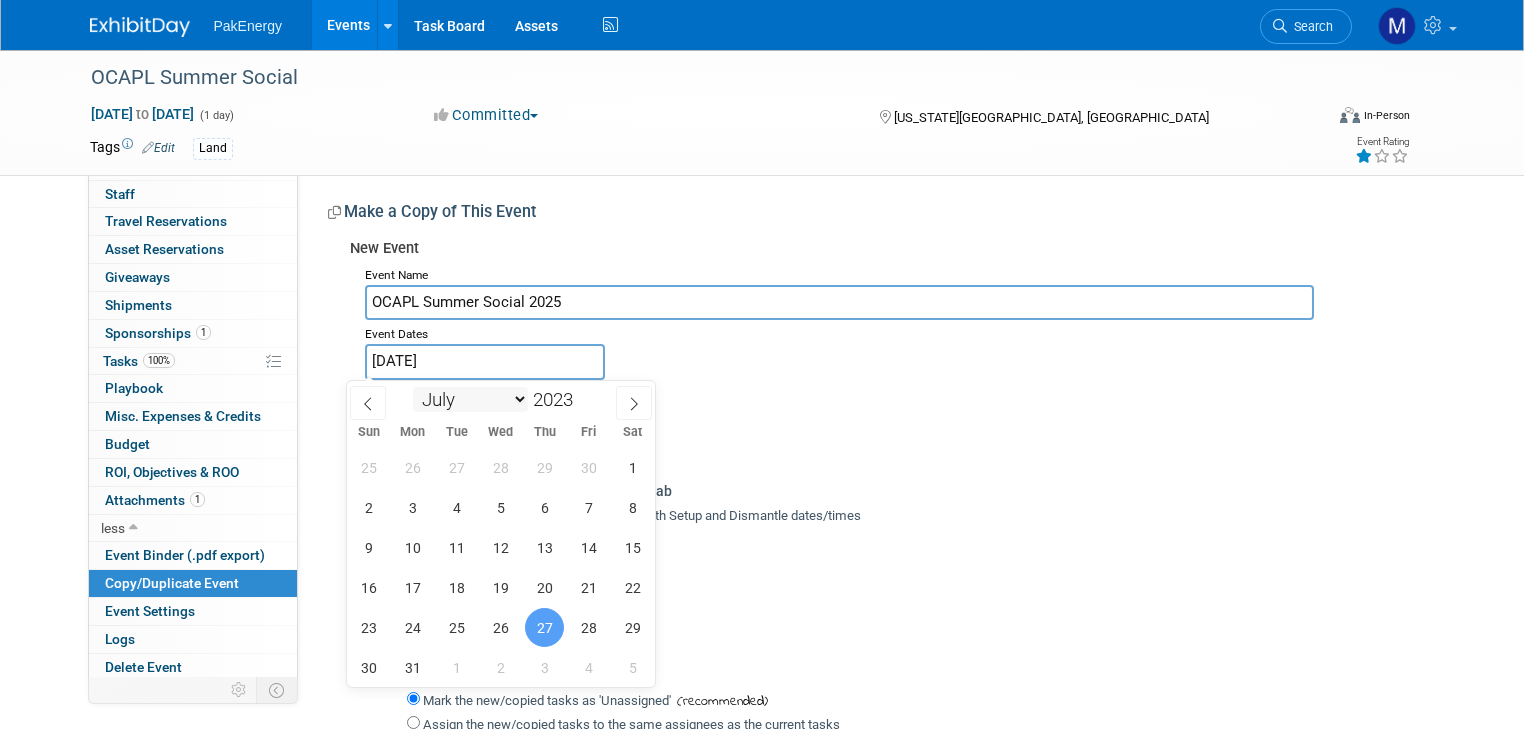 click on "January February March April May June July August September October November December" at bounding box center (470, 399) 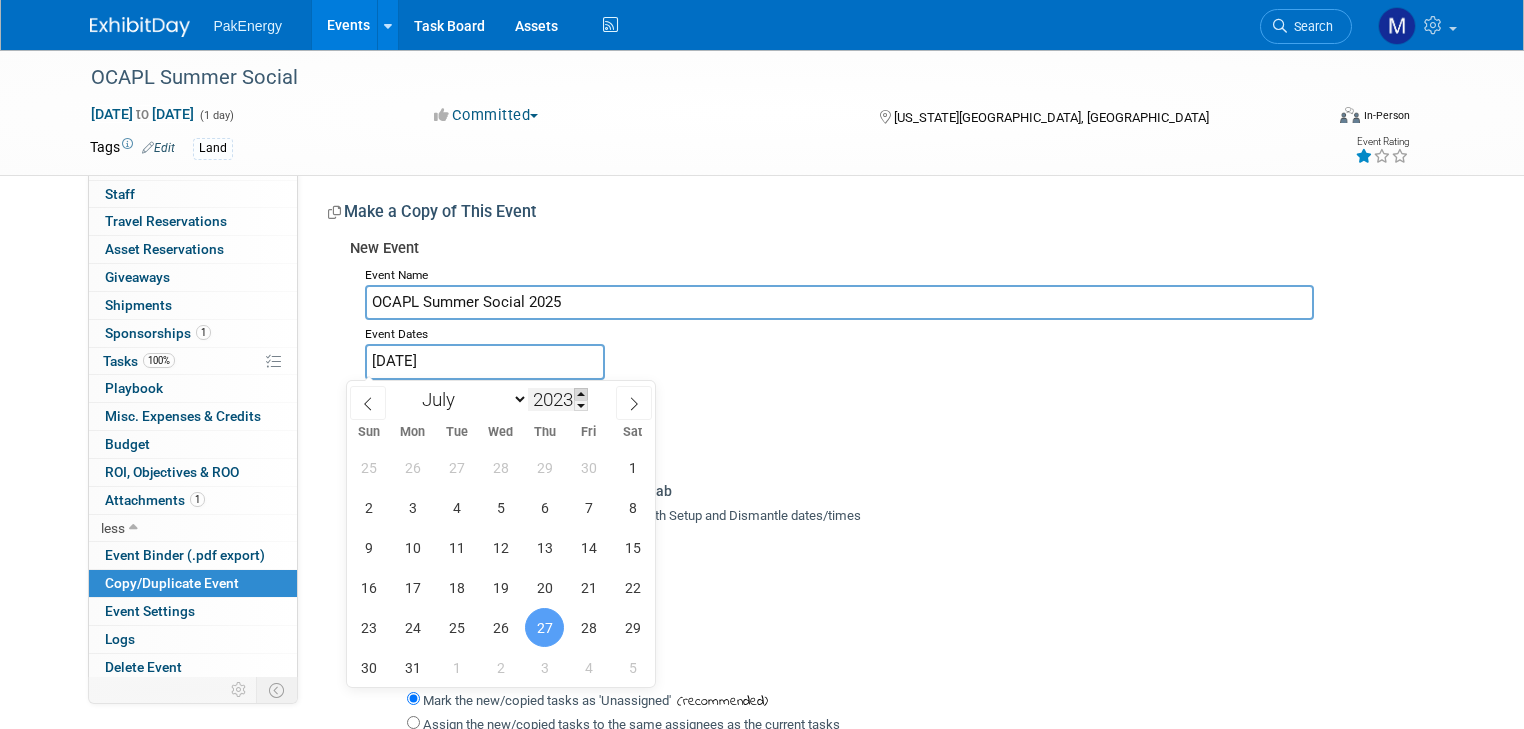 click at bounding box center (581, 394) 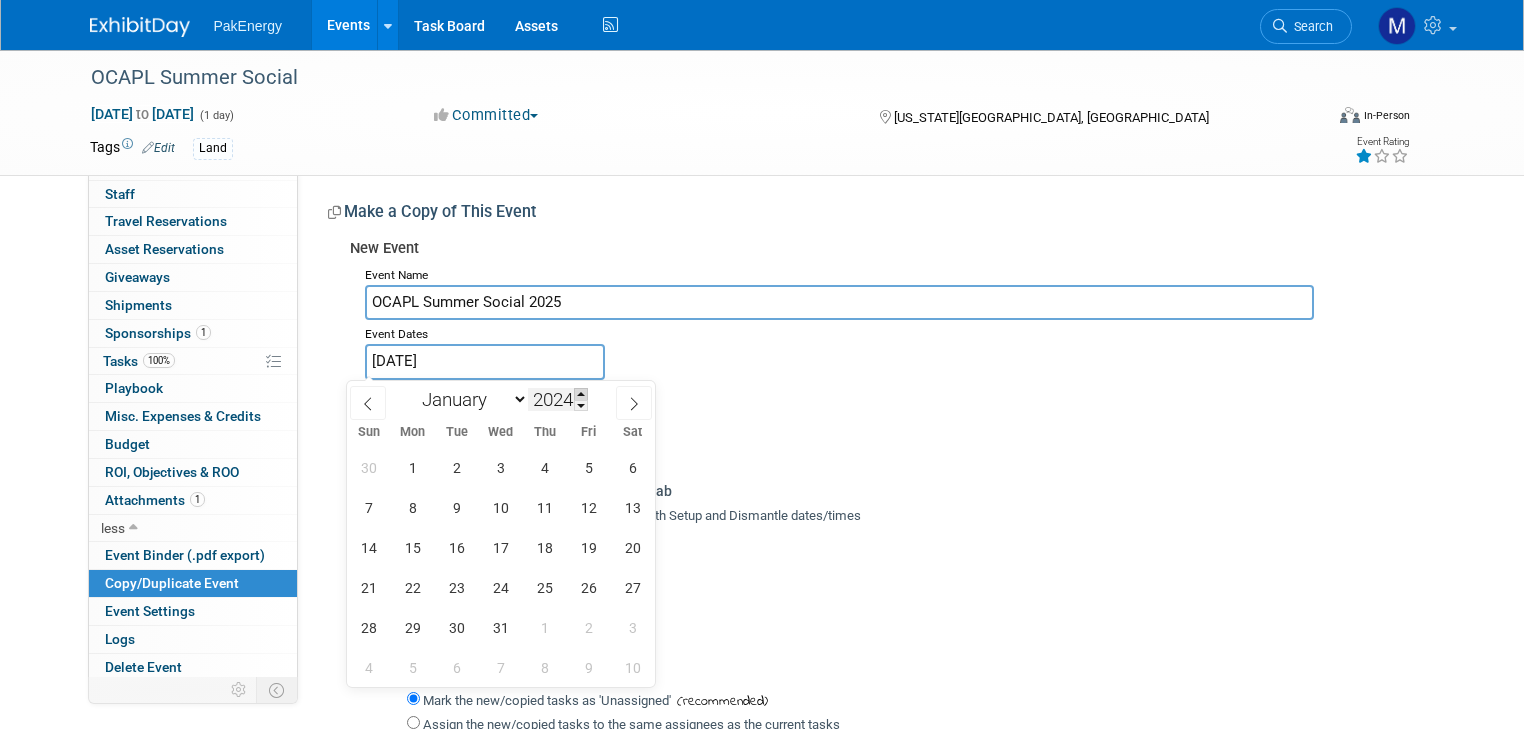 click at bounding box center (581, 394) 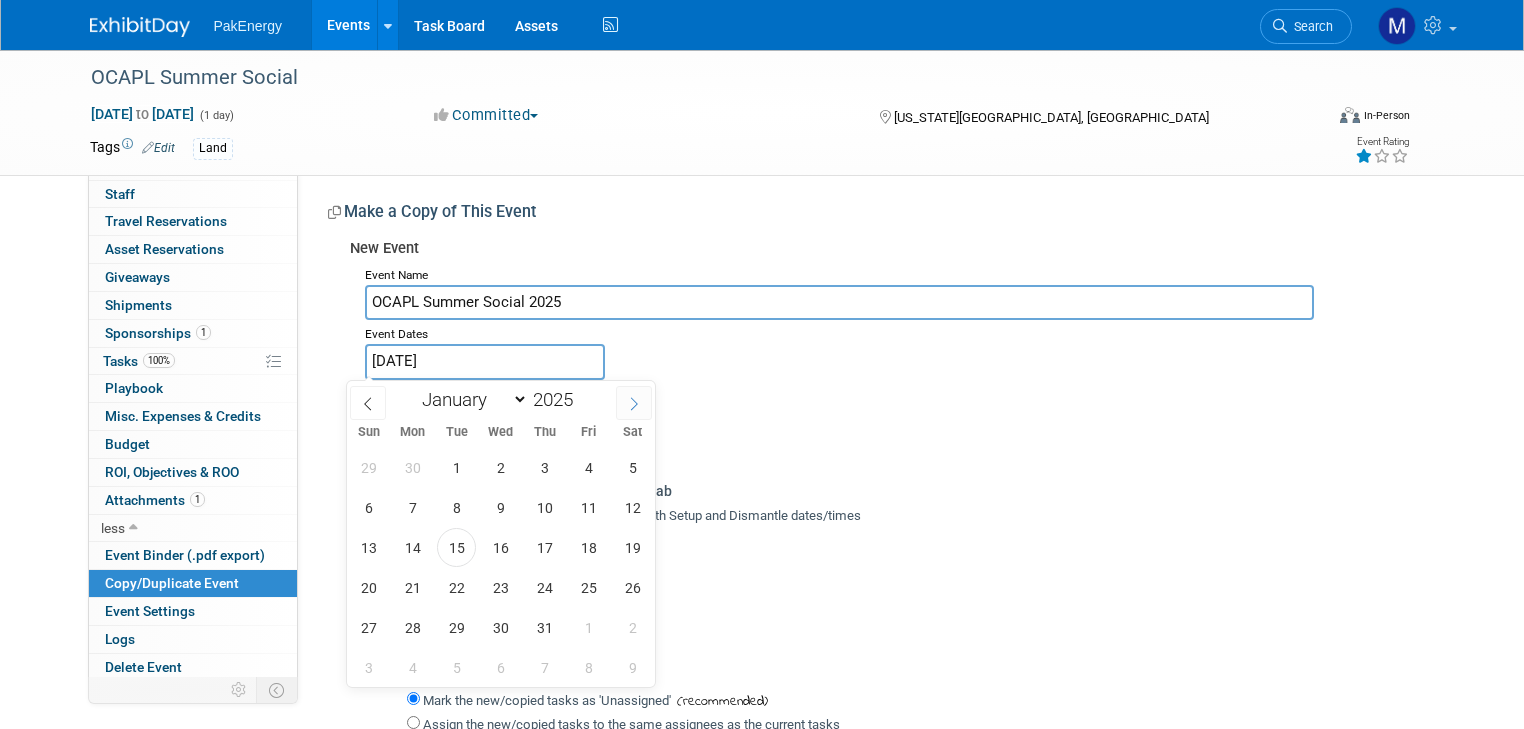 click 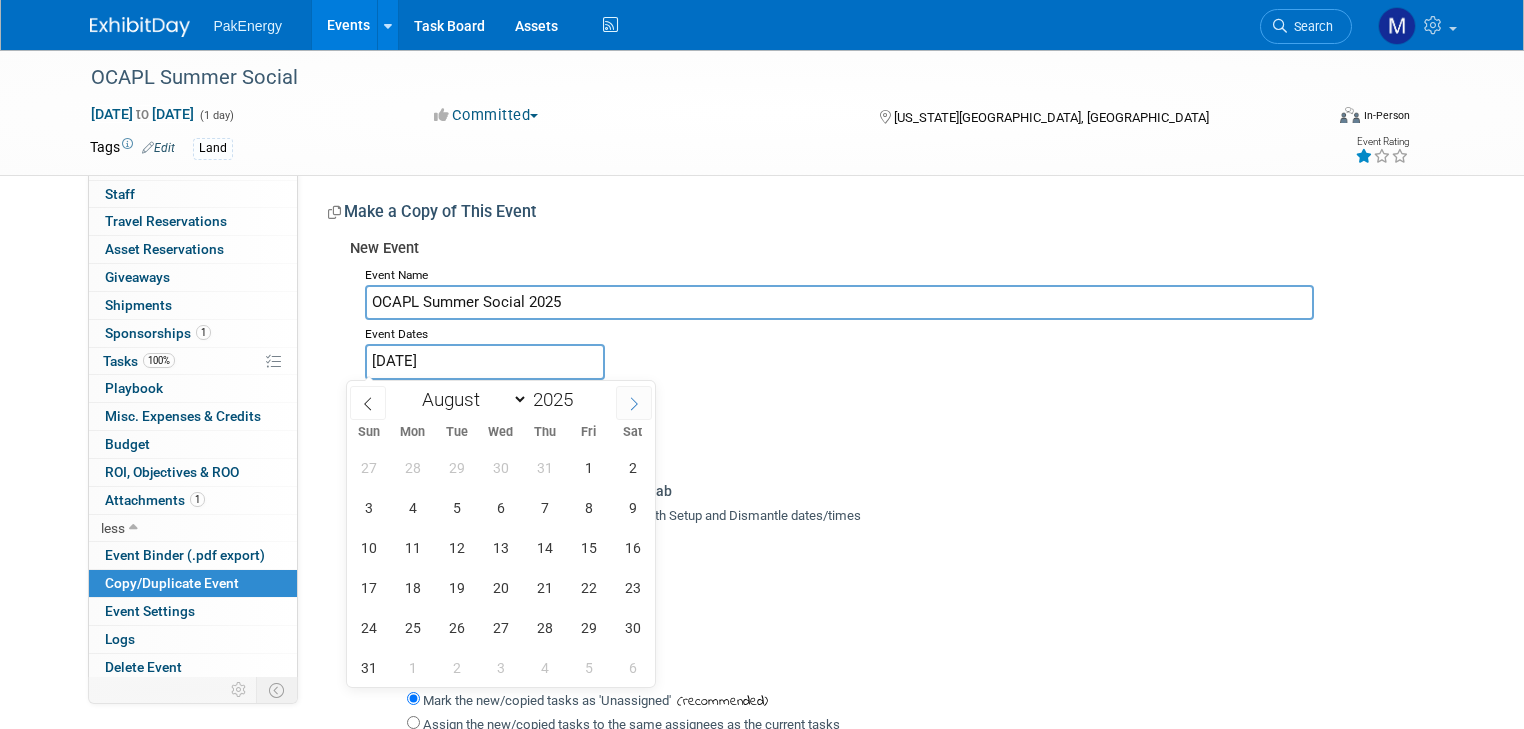 click 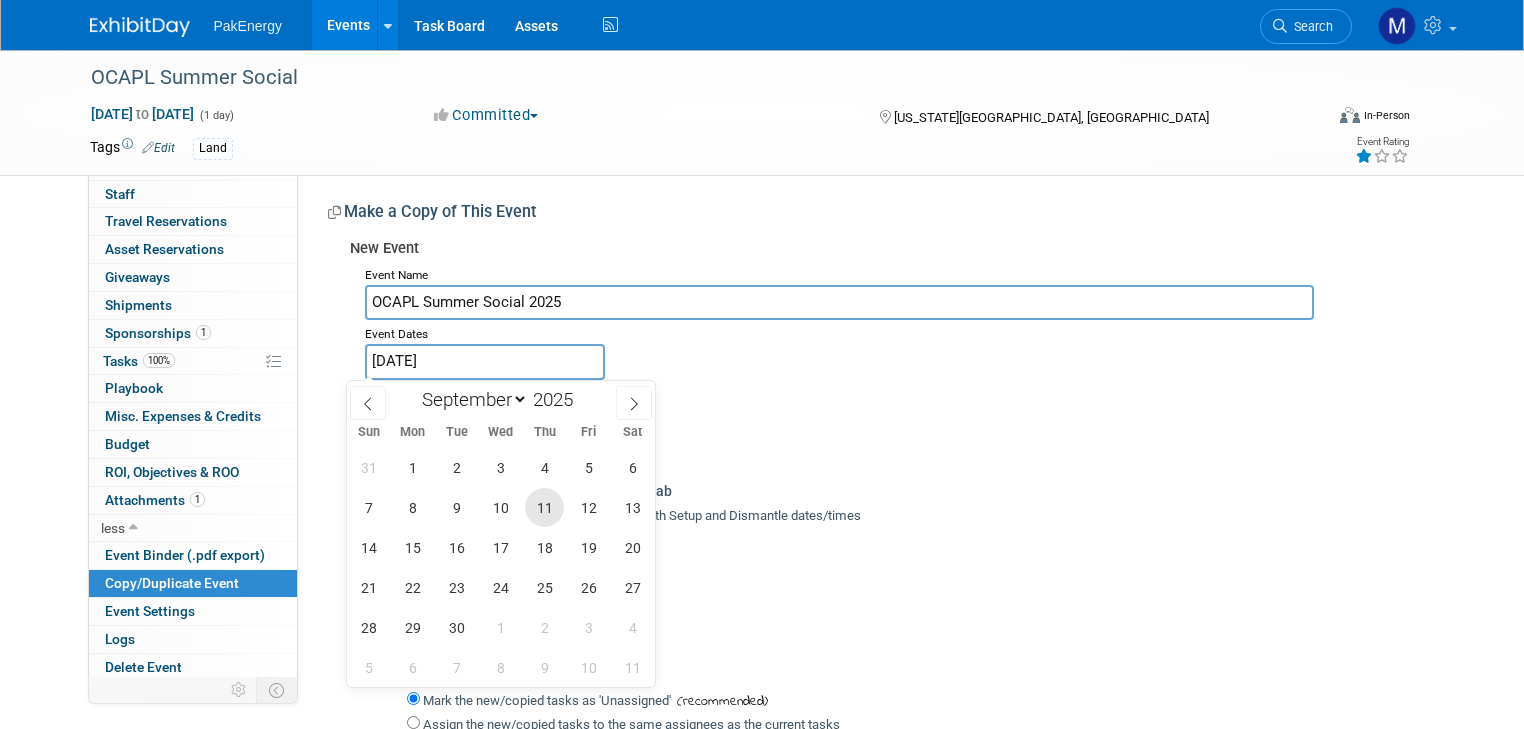 click on "11" at bounding box center [544, 507] 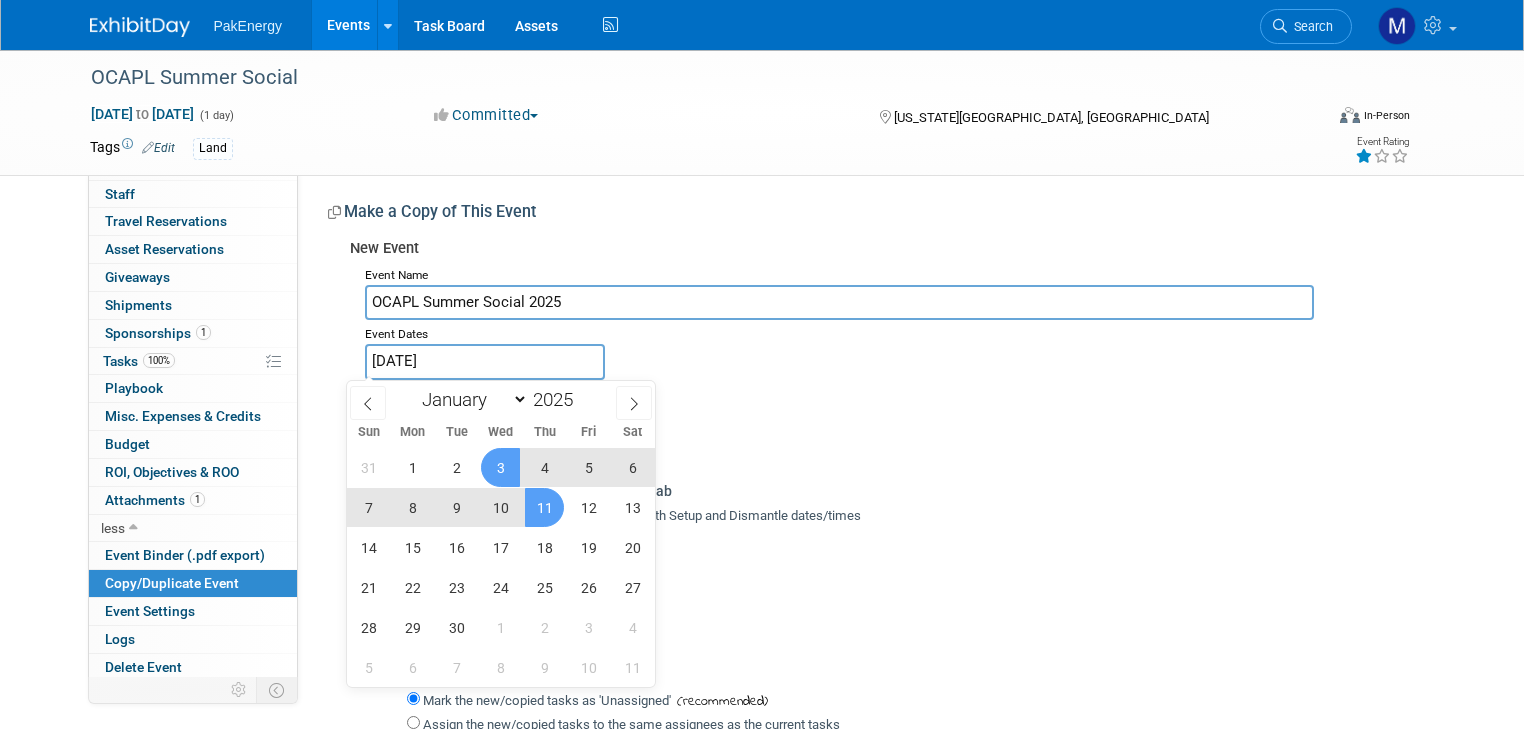 type 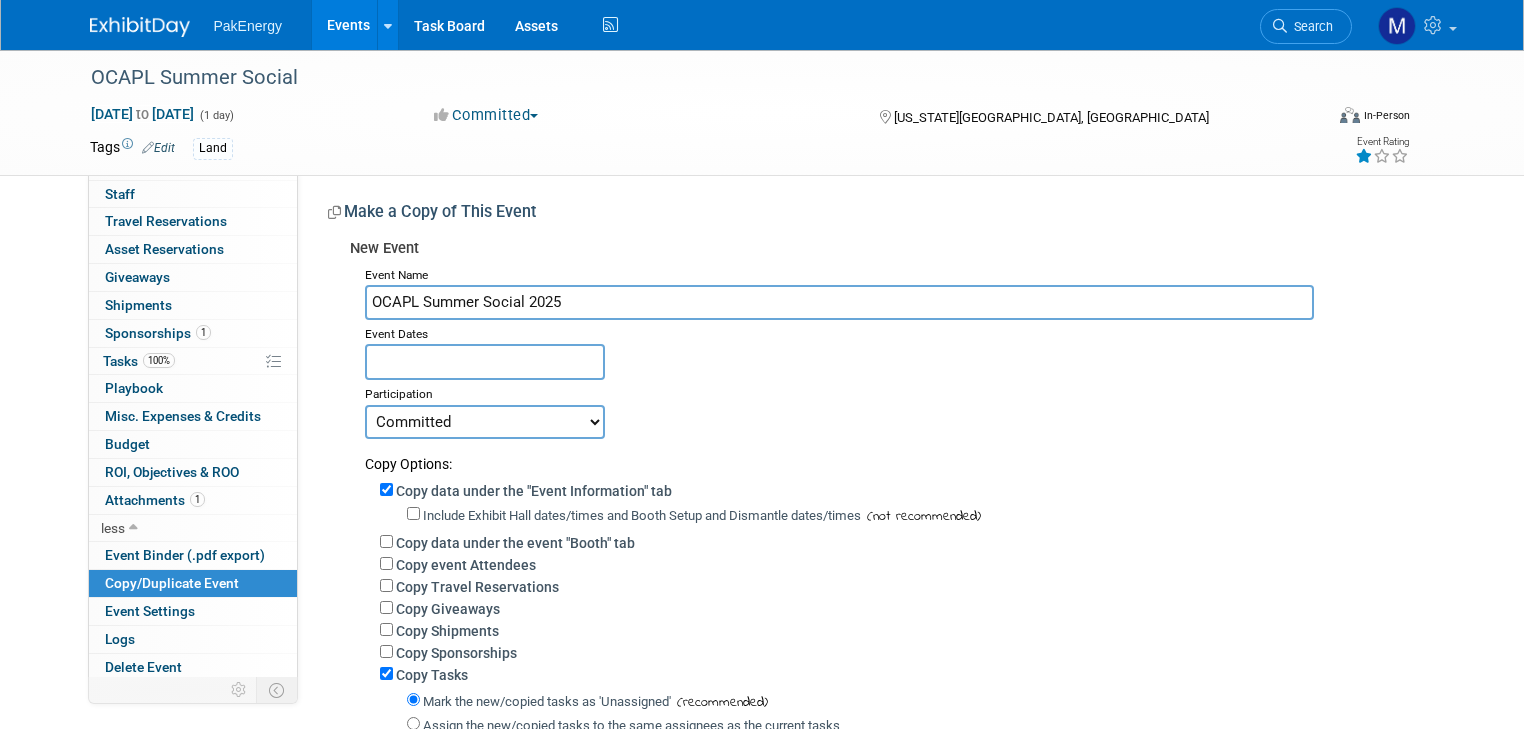 drag, startPoint x: 406, startPoint y: 302, endPoint x: 504, endPoint y: 303, distance: 98.005104 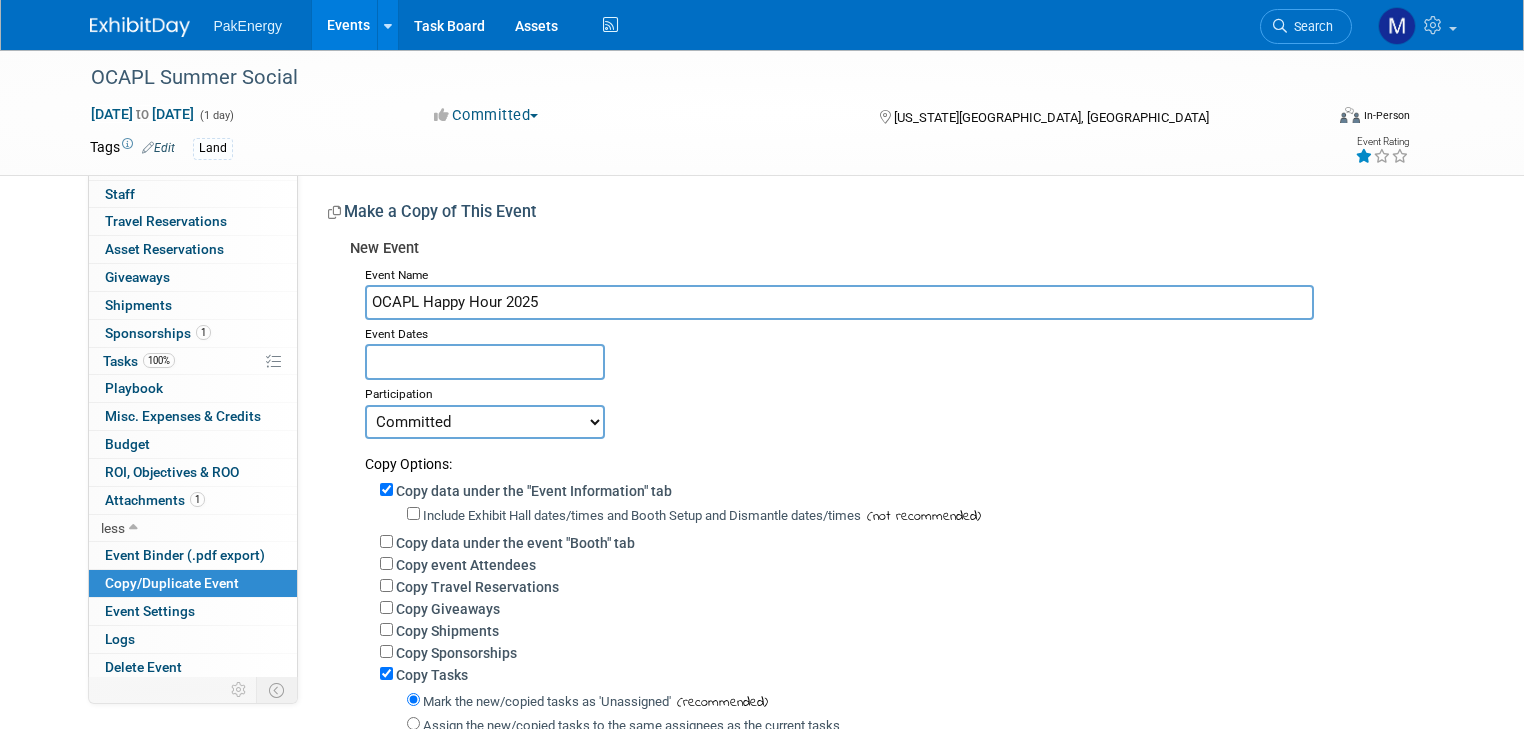 type on "OCAPL Happy Hour 2025" 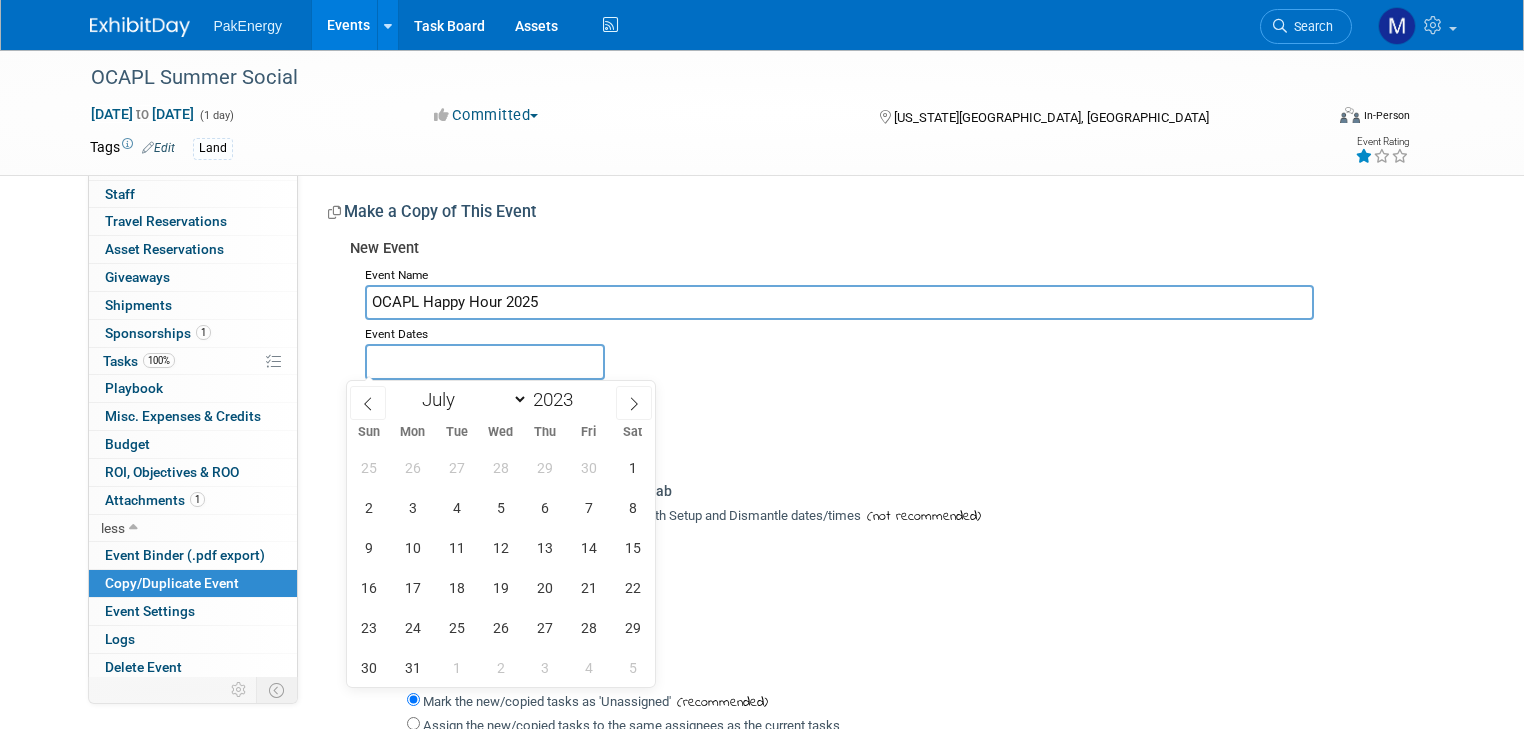 click at bounding box center [485, 361] 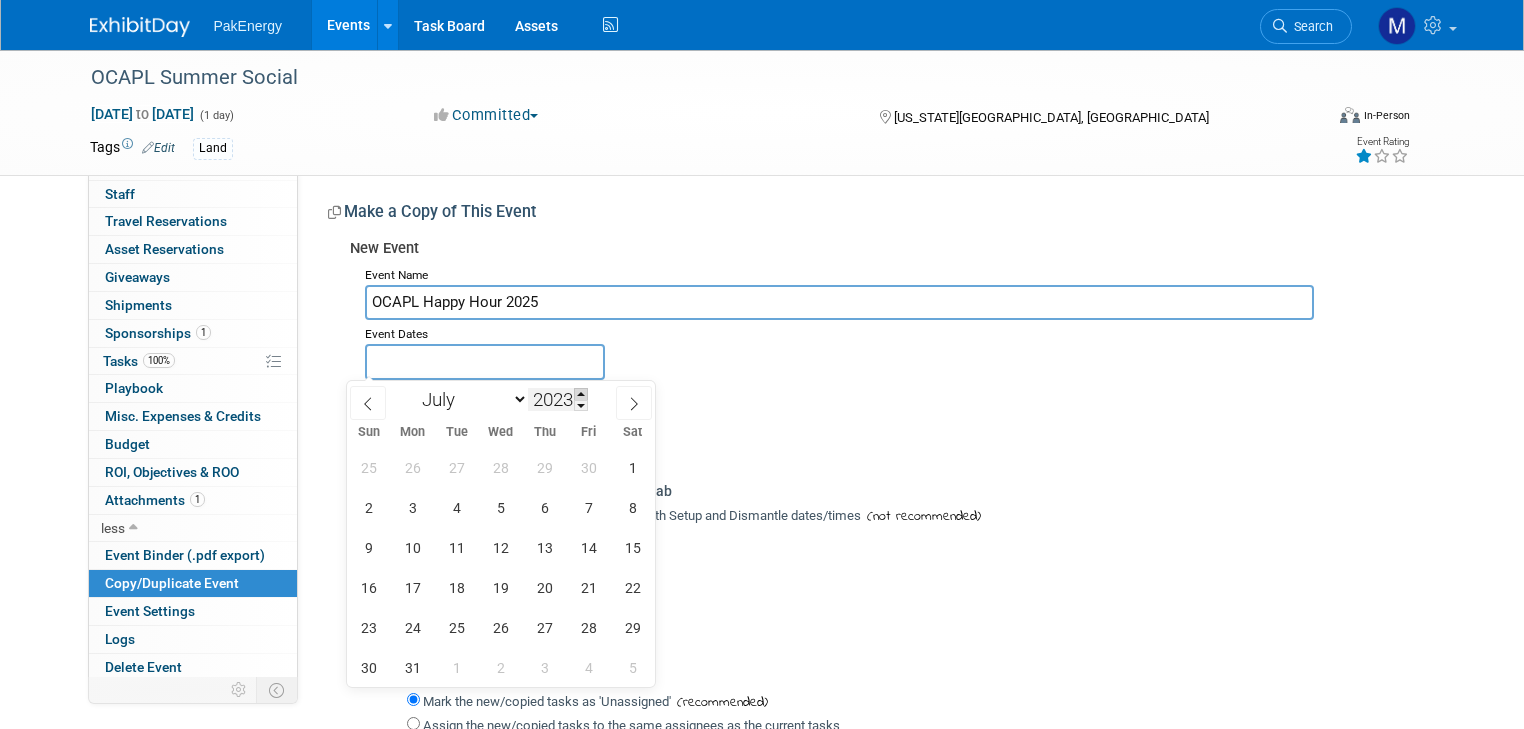 click at bounding box center [581, 394] 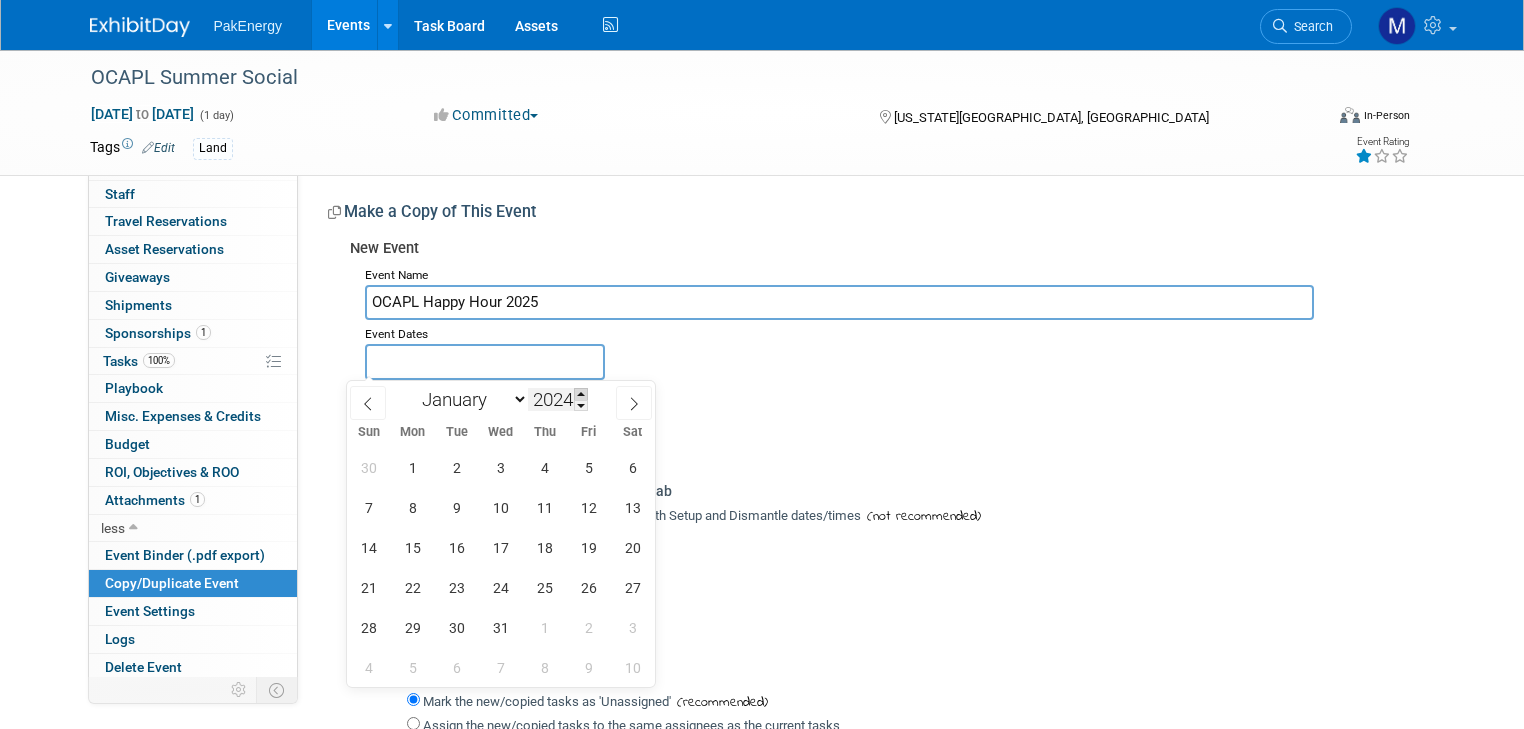 click at bounding box center (581, 394) 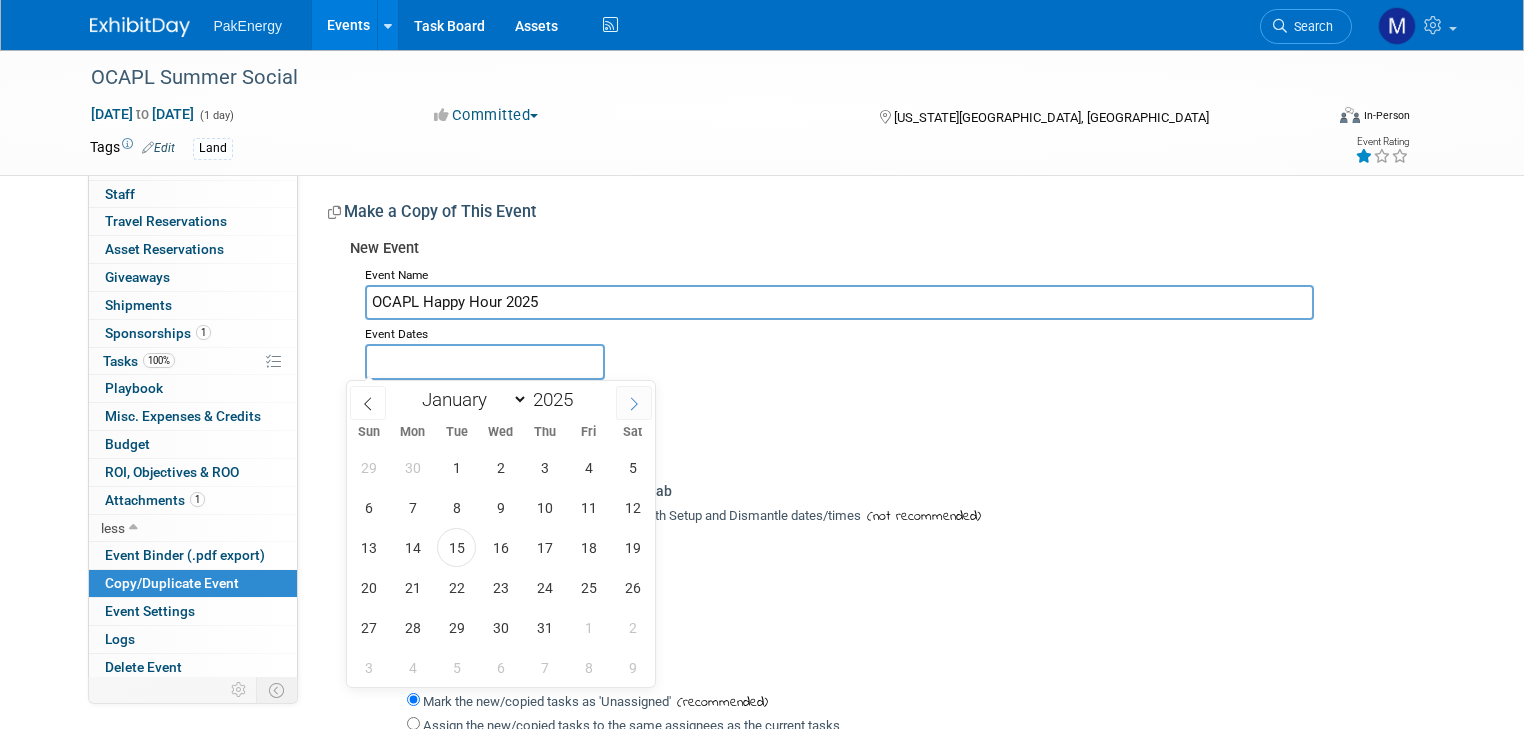 click at bounding box center (634, 403) 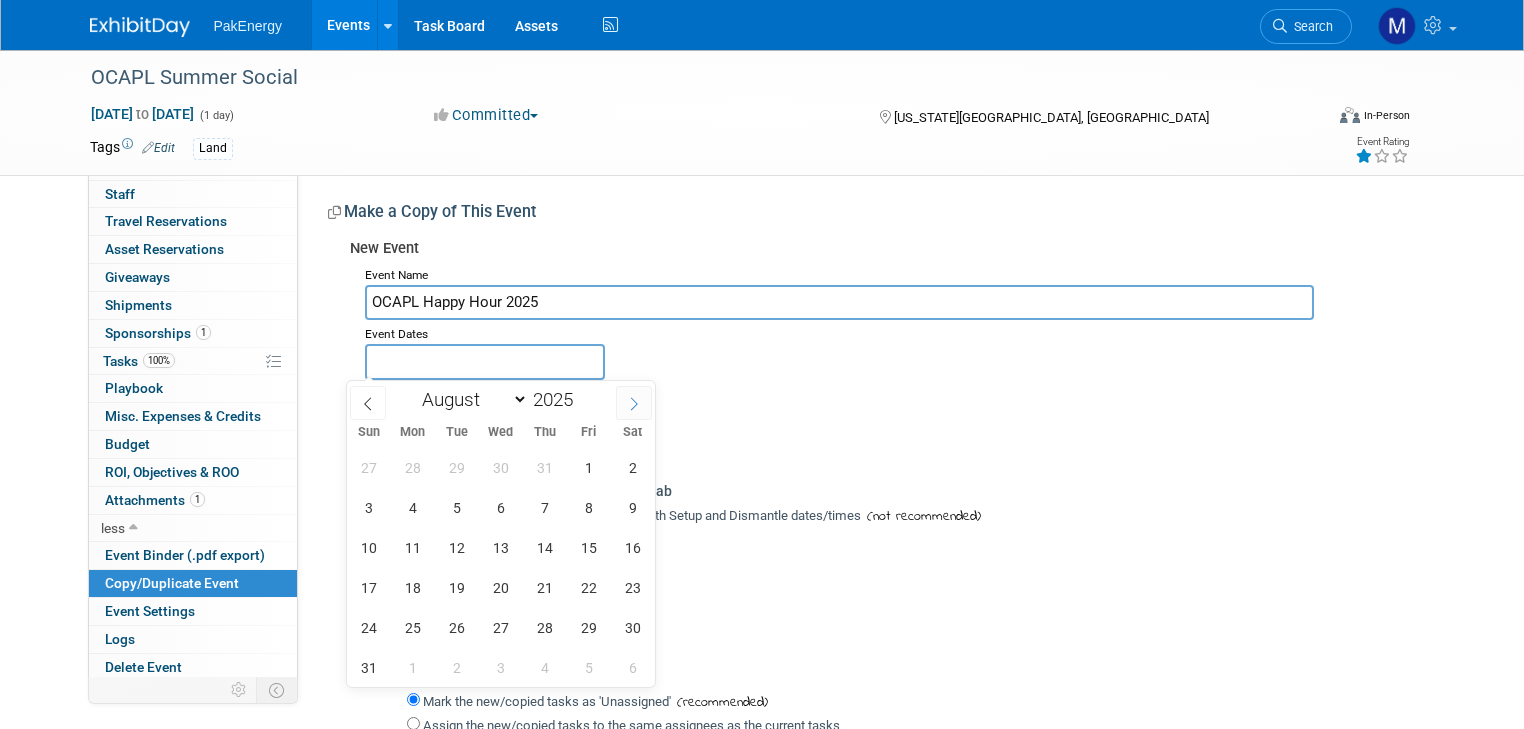 click at bounding box center (634, 403) 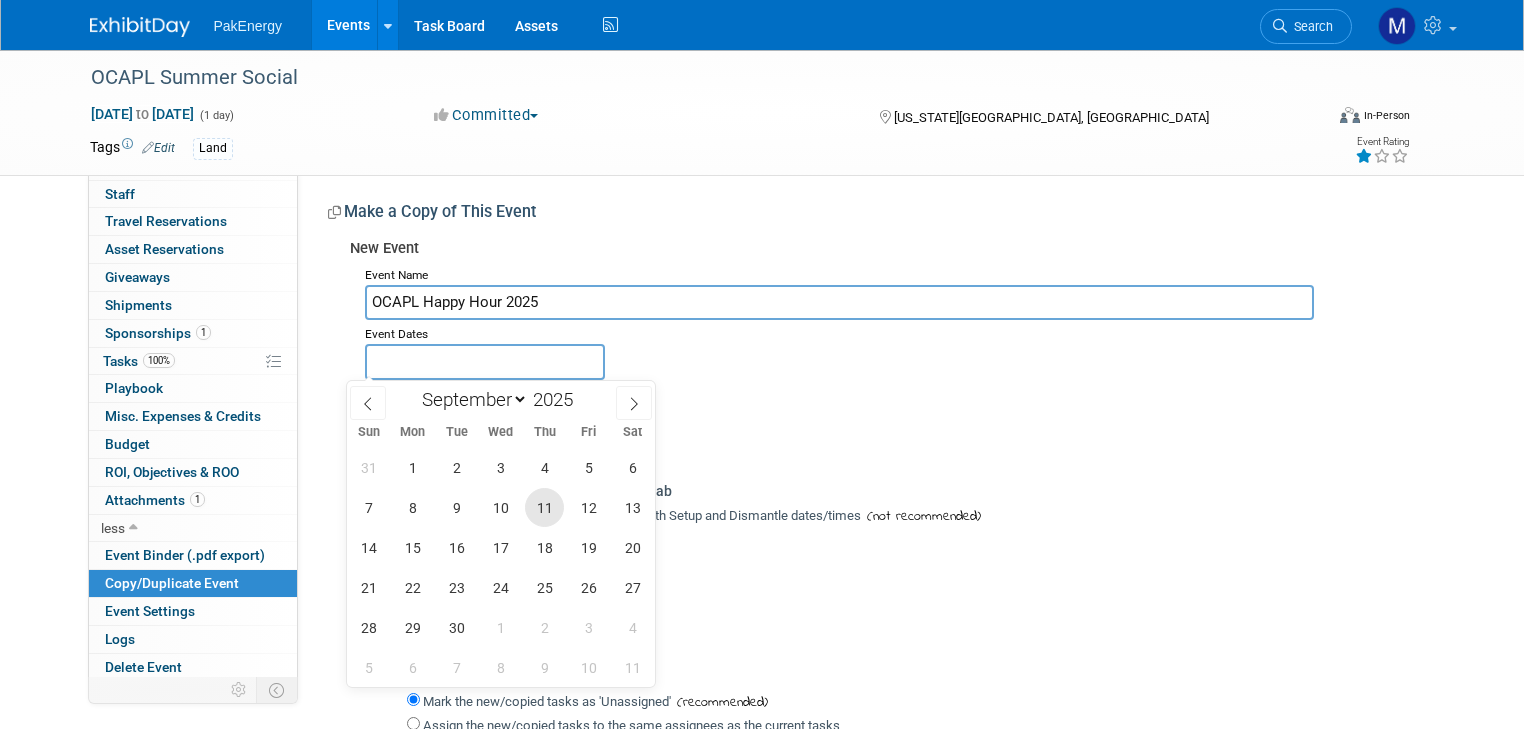 click on "11" at bounding box center [544, 507] 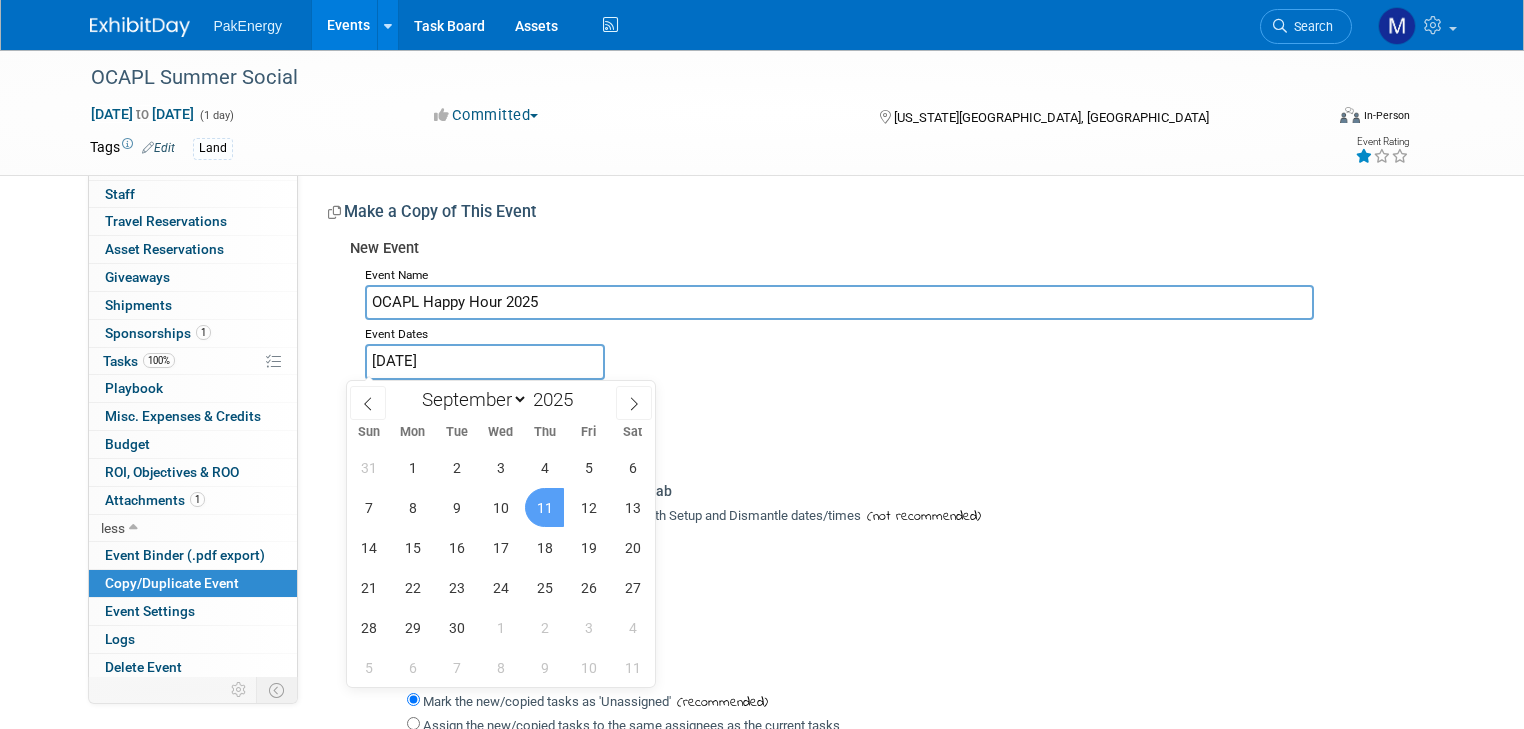 click on "11" at bounding box center [544, 507] 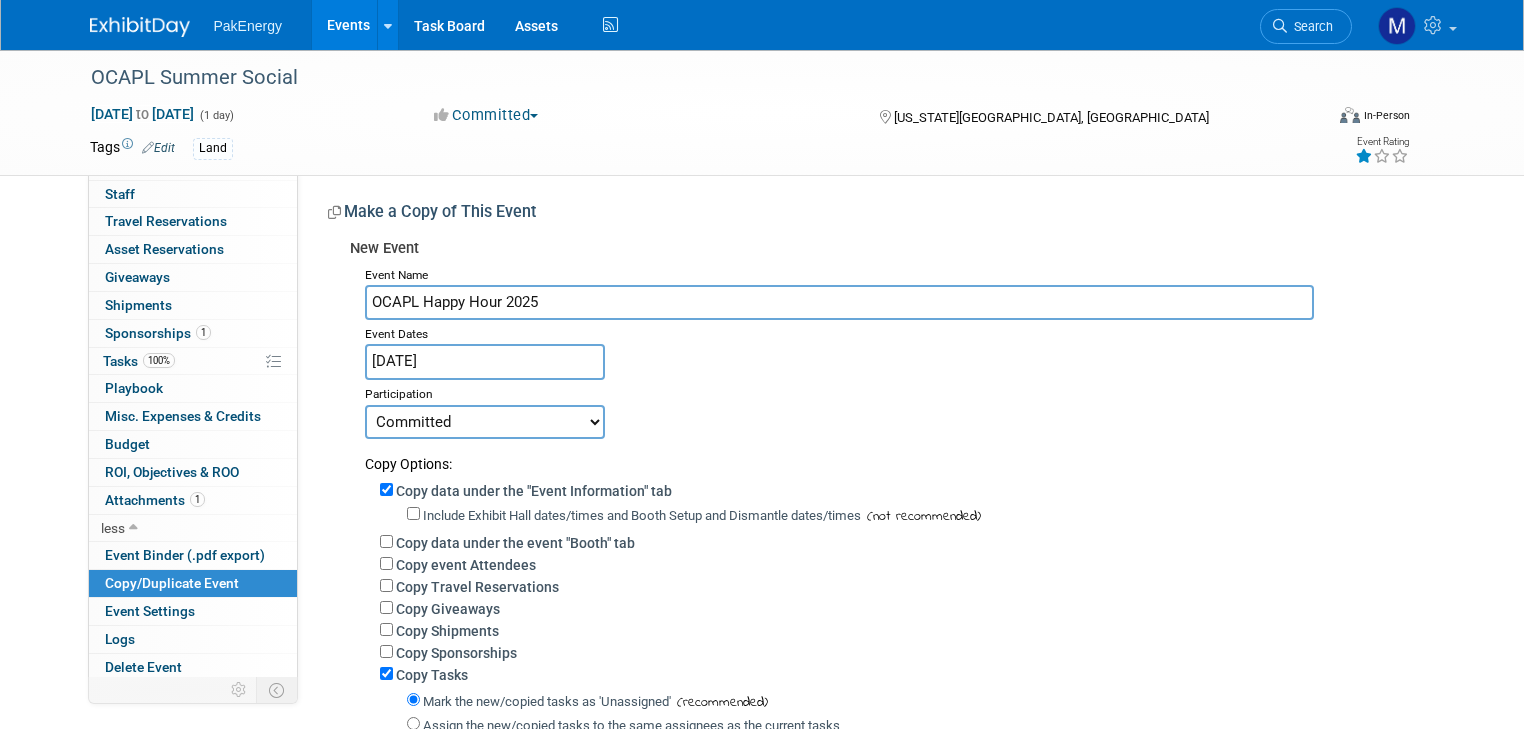 click on "Committed
Considering
Not Going
Attend Only
Pak Event
Presenter" at bounding box center (485, 422) 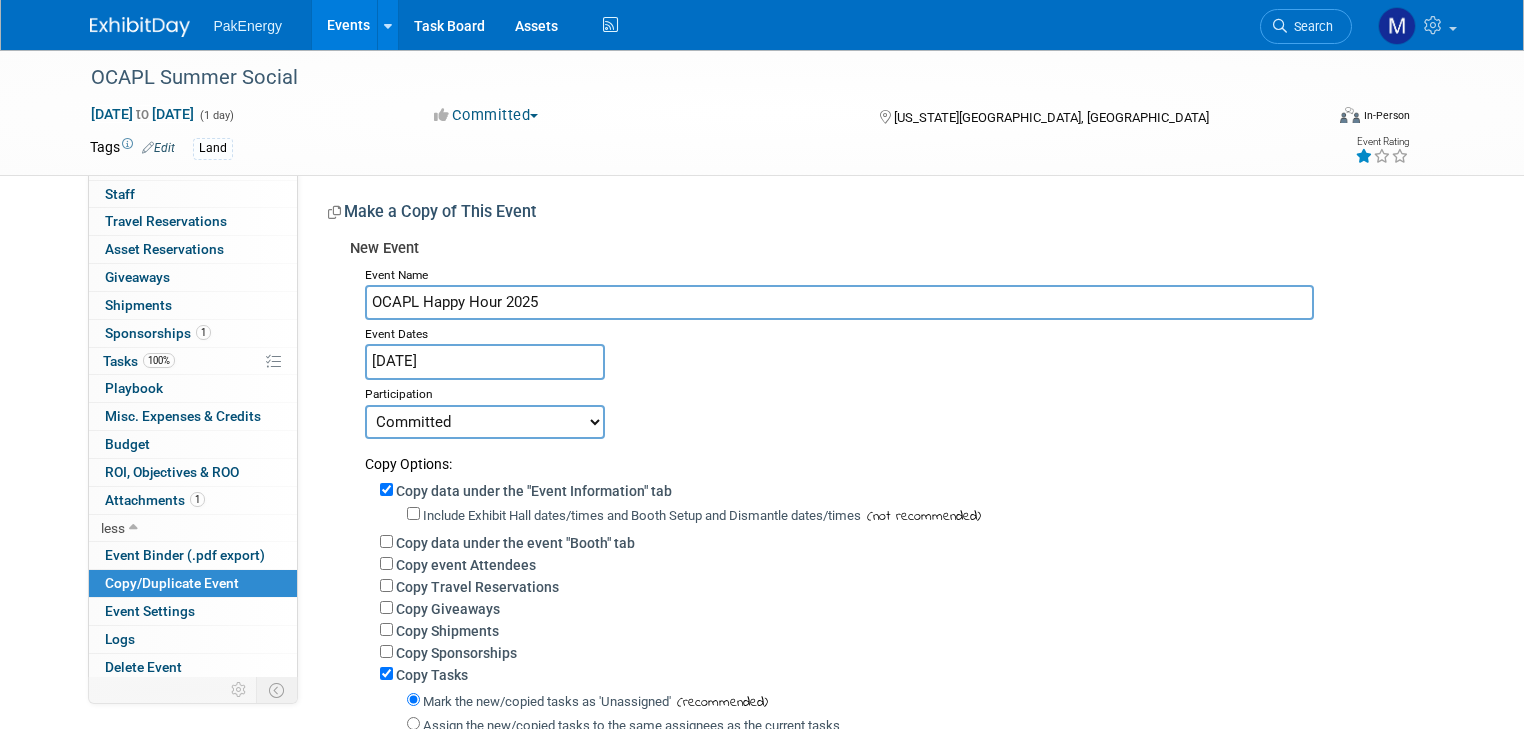 click on "Committed
Considering
Not Going
Attend Only
Pak Event
Presenter" at bounding box center [485, 422] 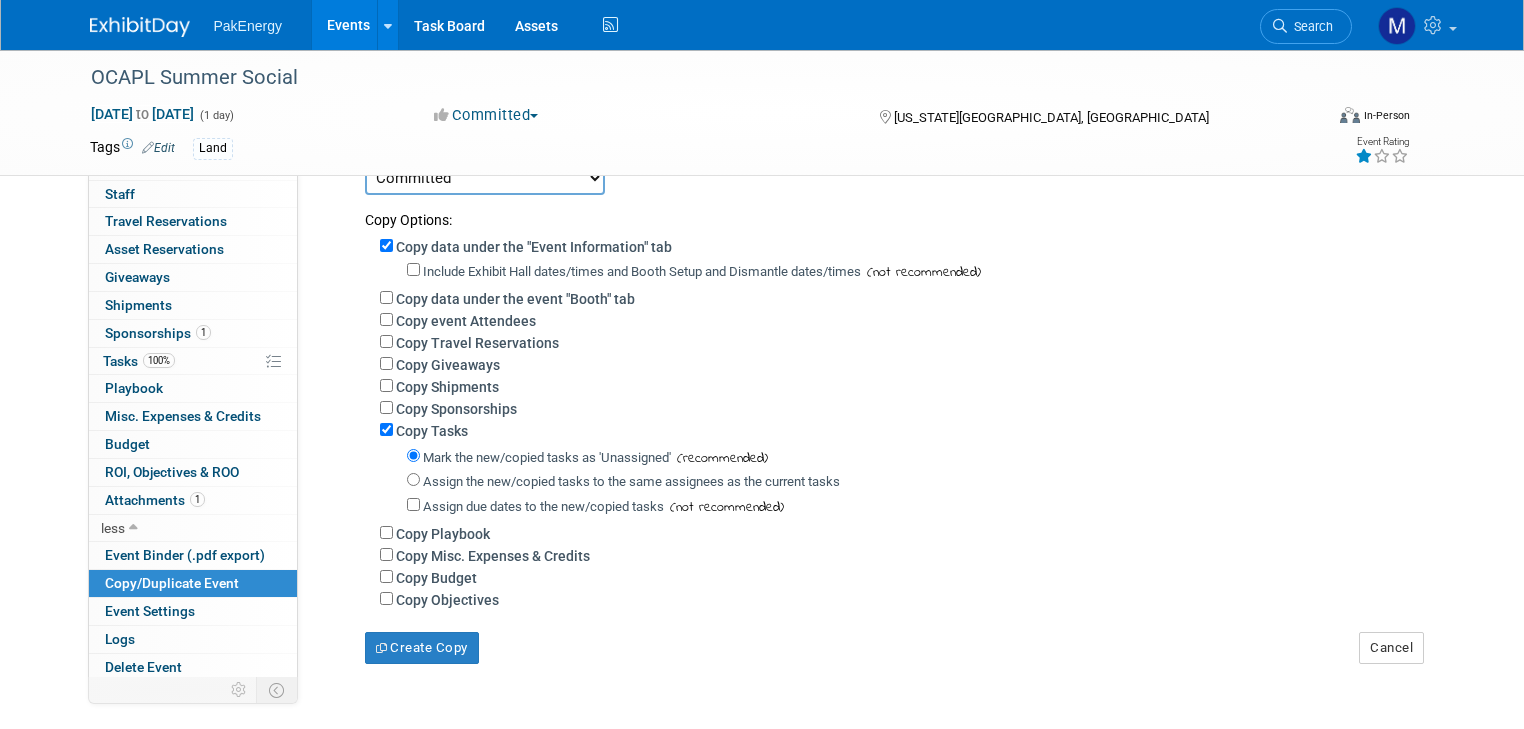 scroll, scrollTop: 210, scrollLeft: 0, axis: vertical 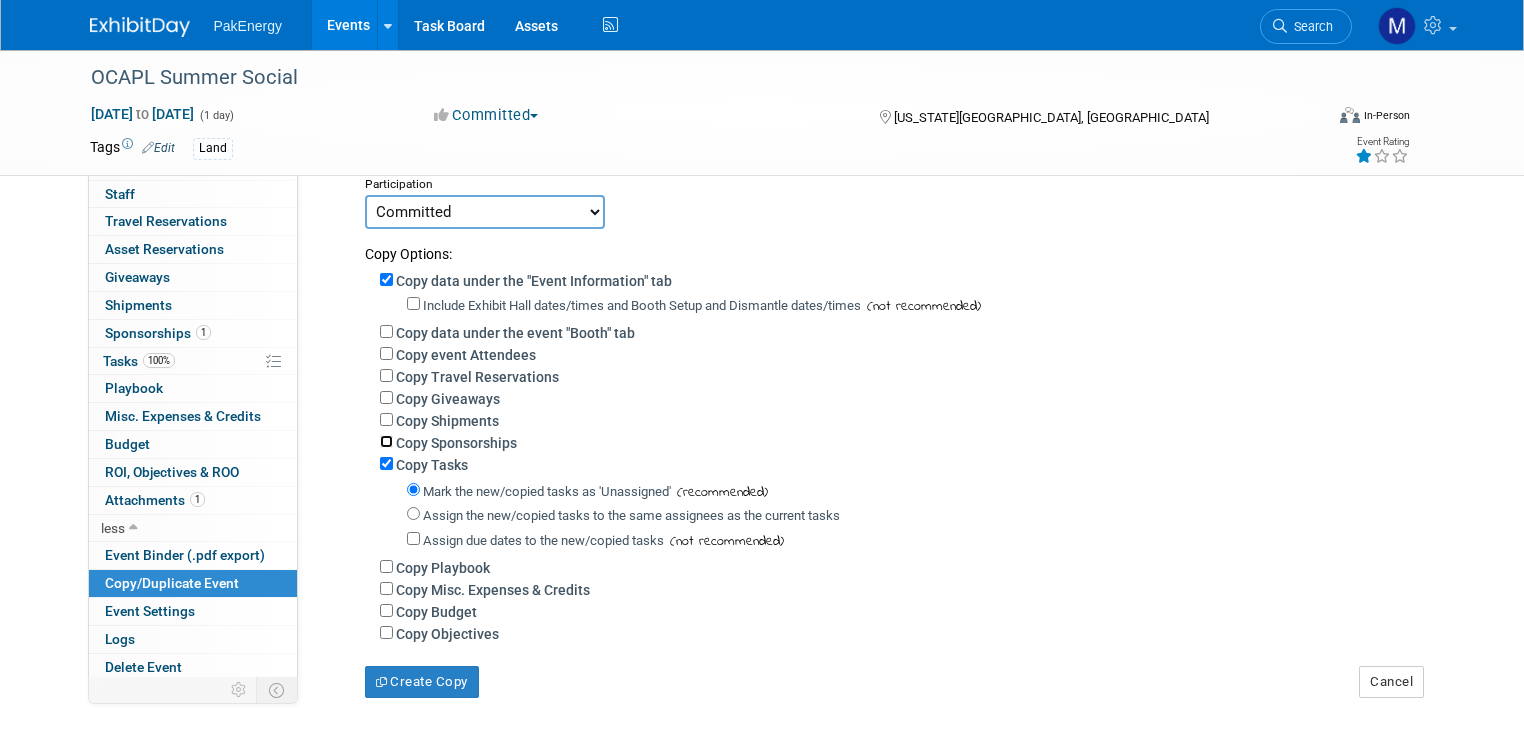 click on "Copy Sponsorships" at bounding box center [386, 441] 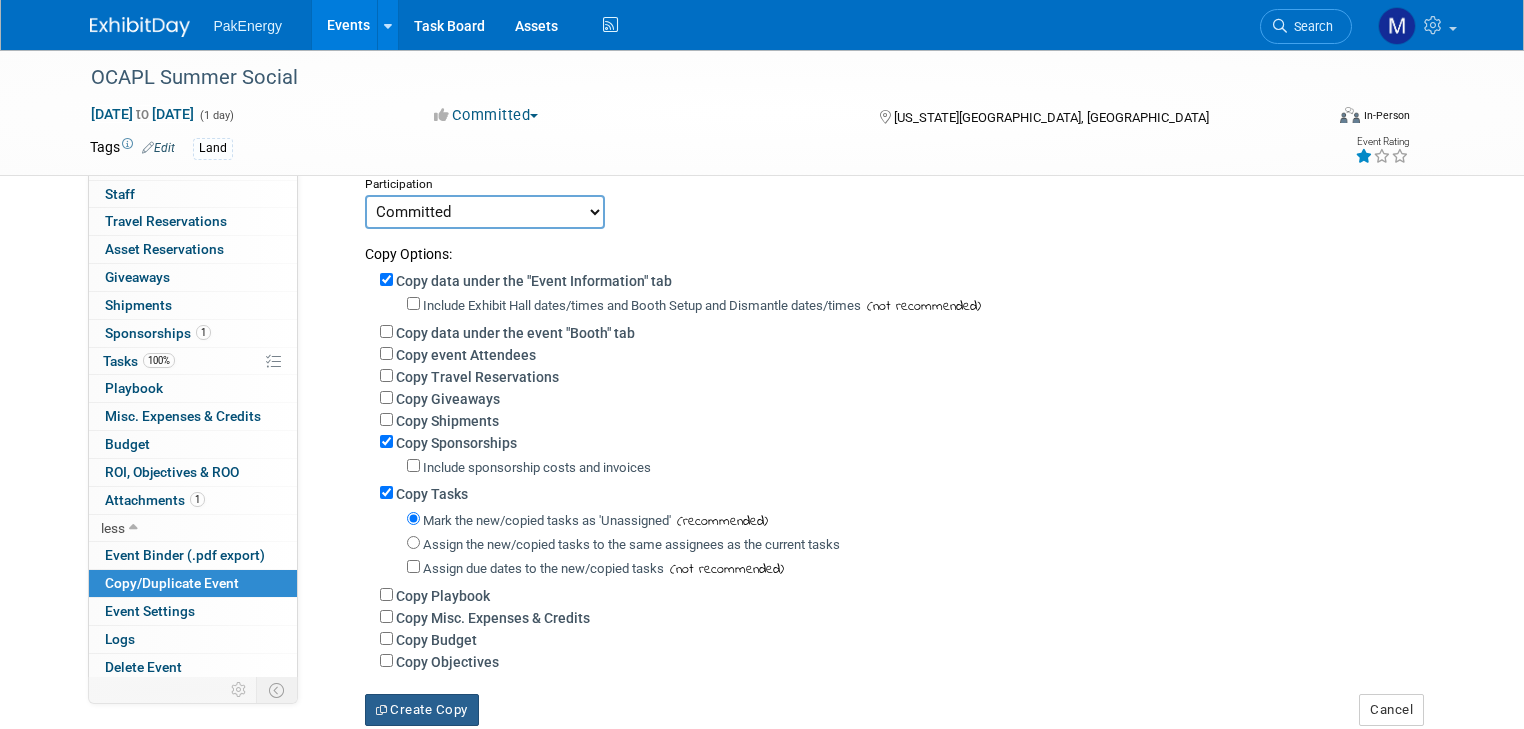 click on "Create Copy" at bounding box center (422, 710) 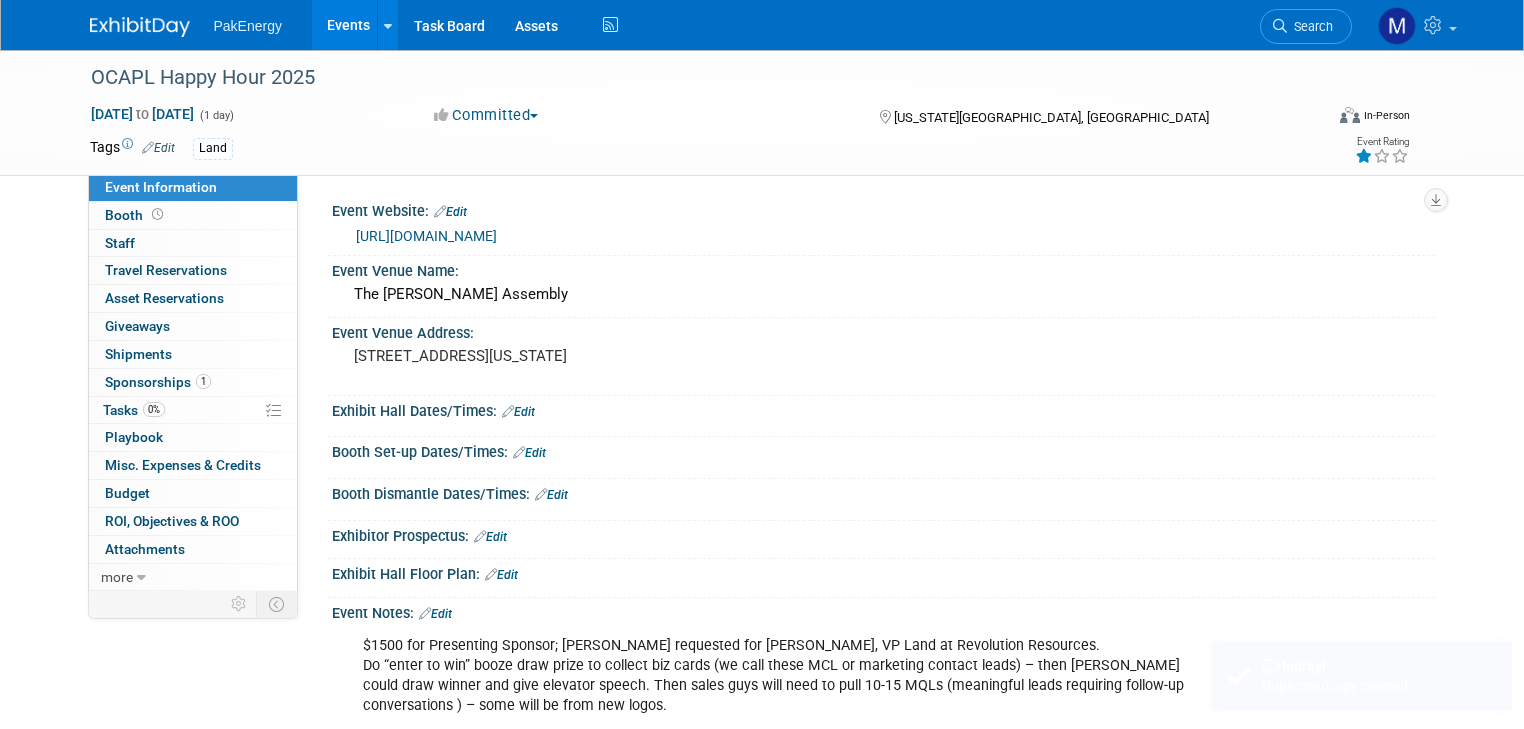scroll, scrollTop: 0, scrollLeft: 0, axis: both 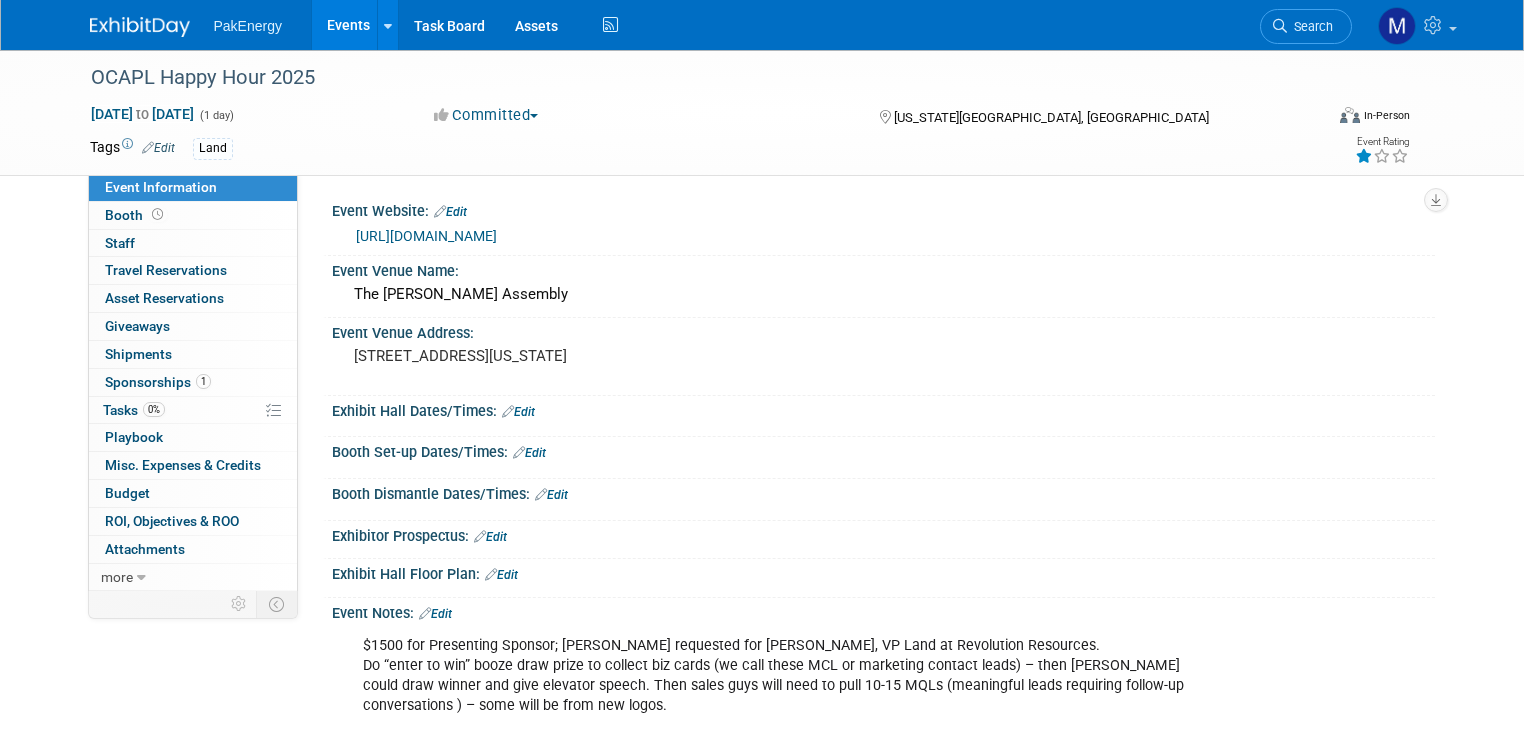click on "https://www.ocapl.org/content.aspx?page_id=4002&club_id=446767&item_id=1970313" at bounding box center (426, 236) 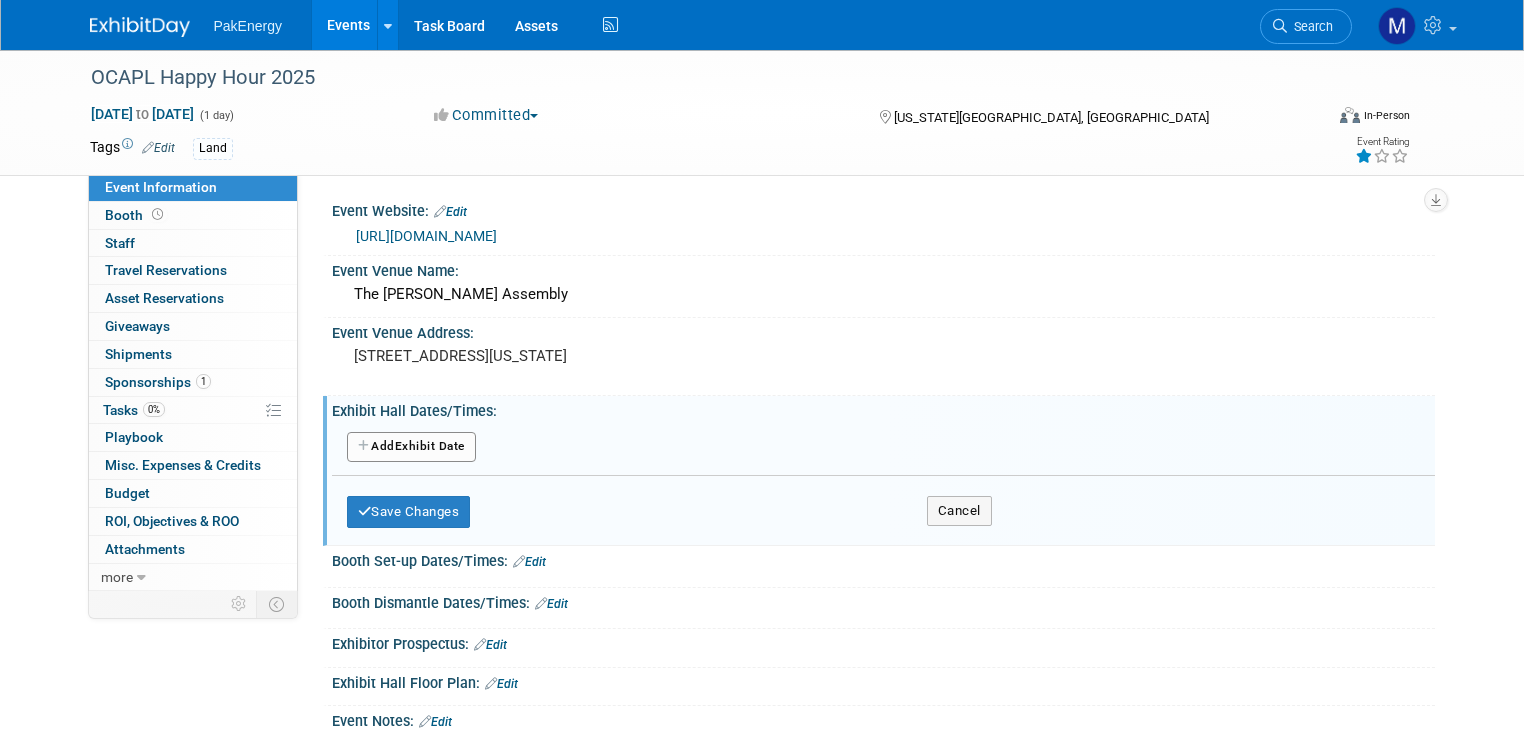 click on "Add  Another  Exhibit Date" at bounding box center [411, 447] 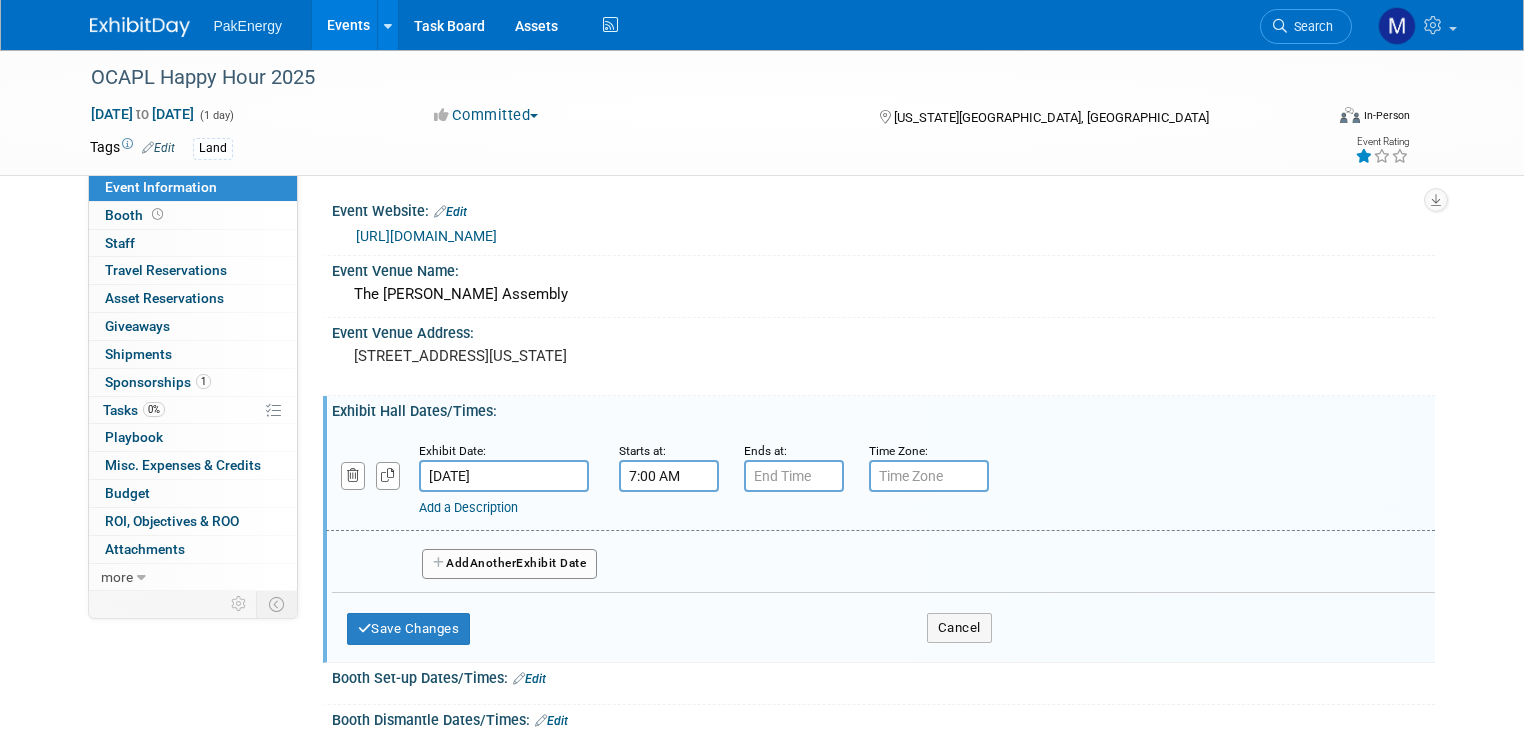 click on "7:00 AM" at bounding box center [669, 476] 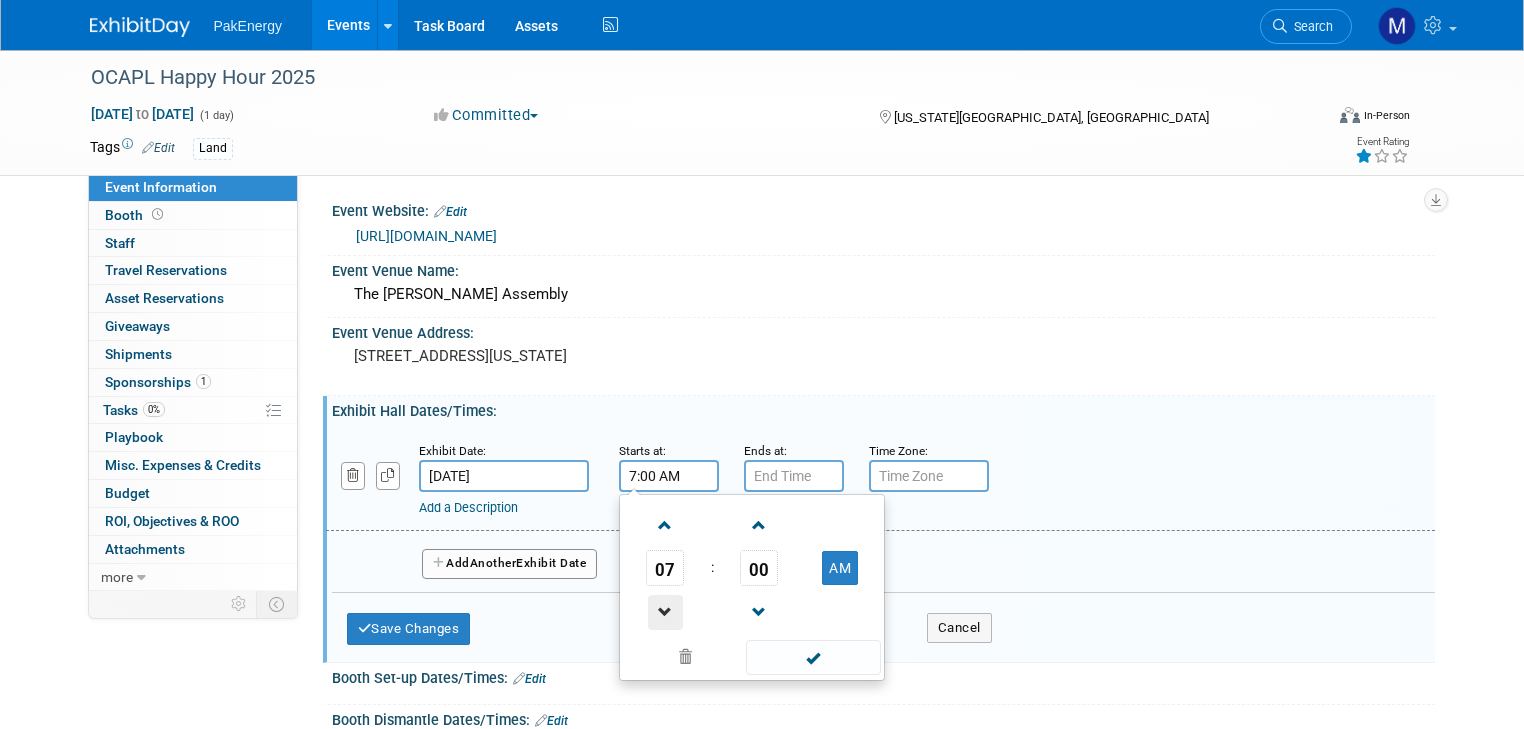 click at bounding box center (665, 612) 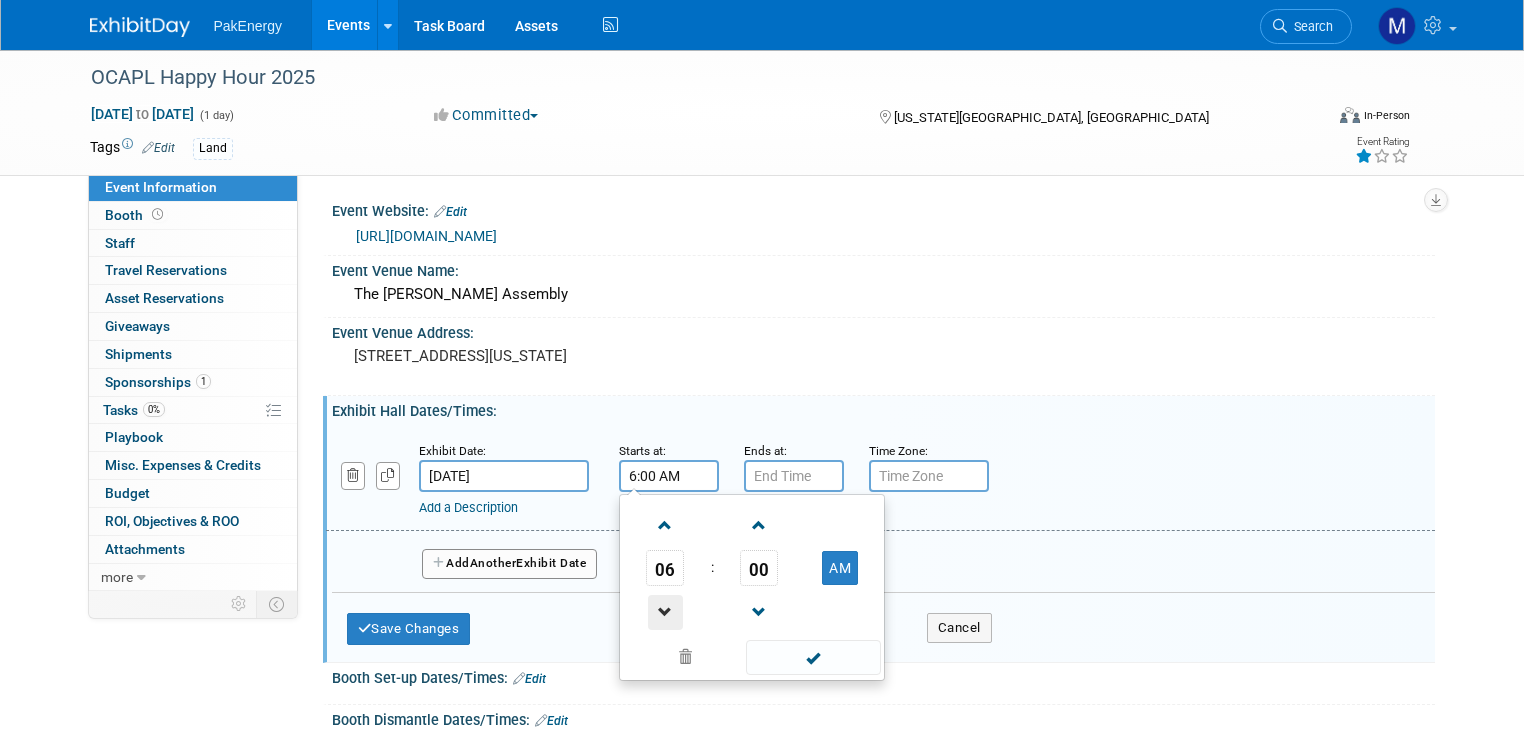 click at bounding box center (665, 612) 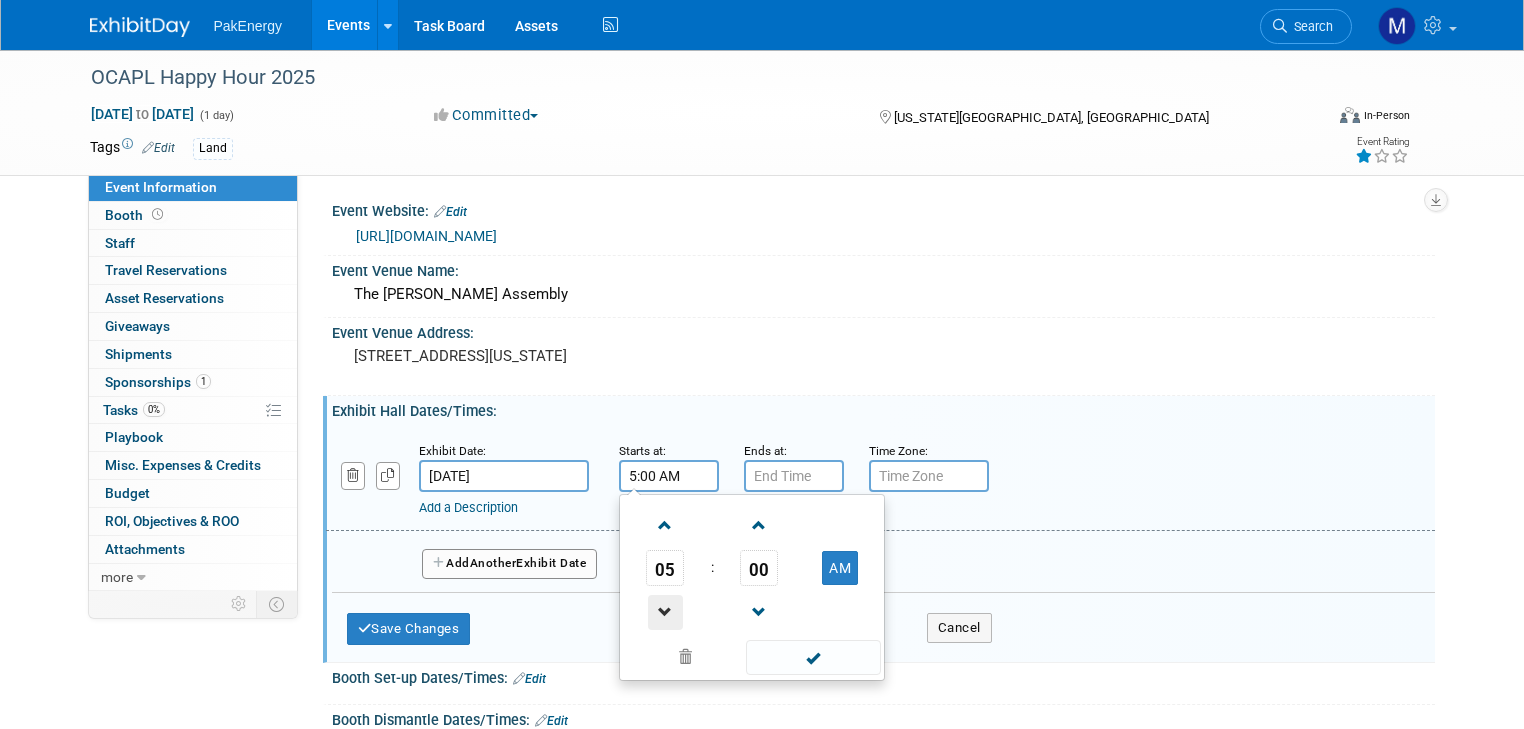 click at bounding box center (665, 612) 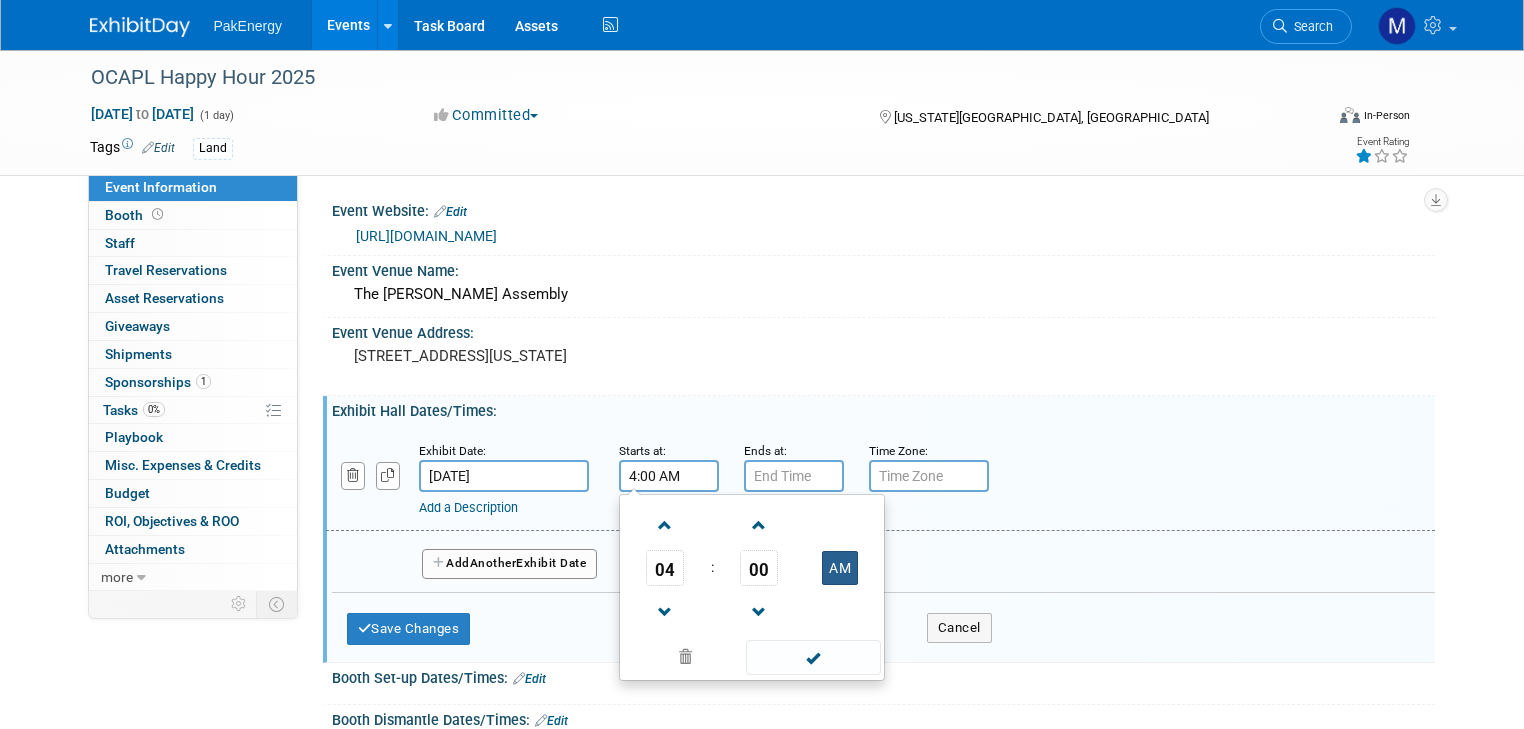 click on "AM" at bounding box center [840, 568] 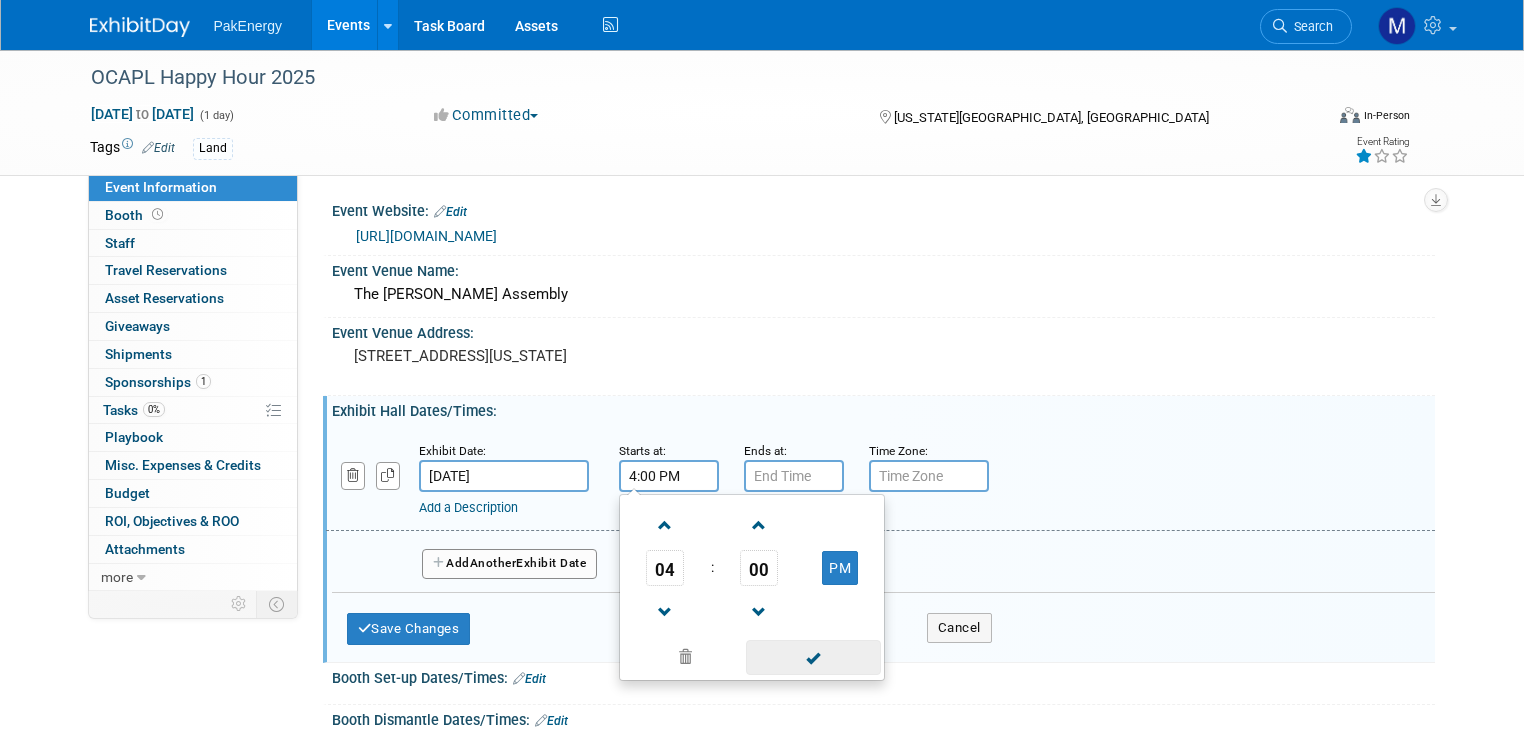 click at bounding box center (811, 656) 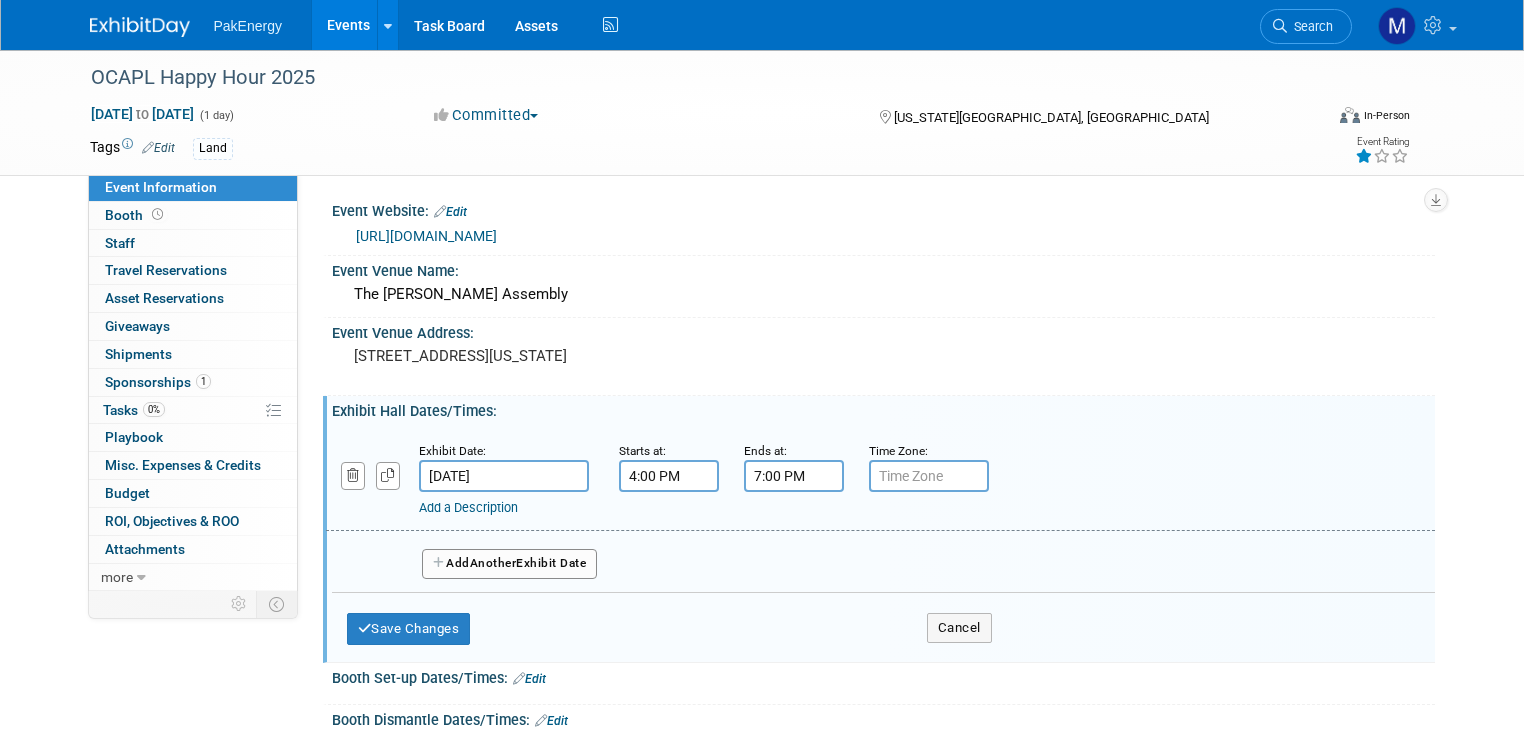 click on "7:00 PM" at bounding box center (794, 476) 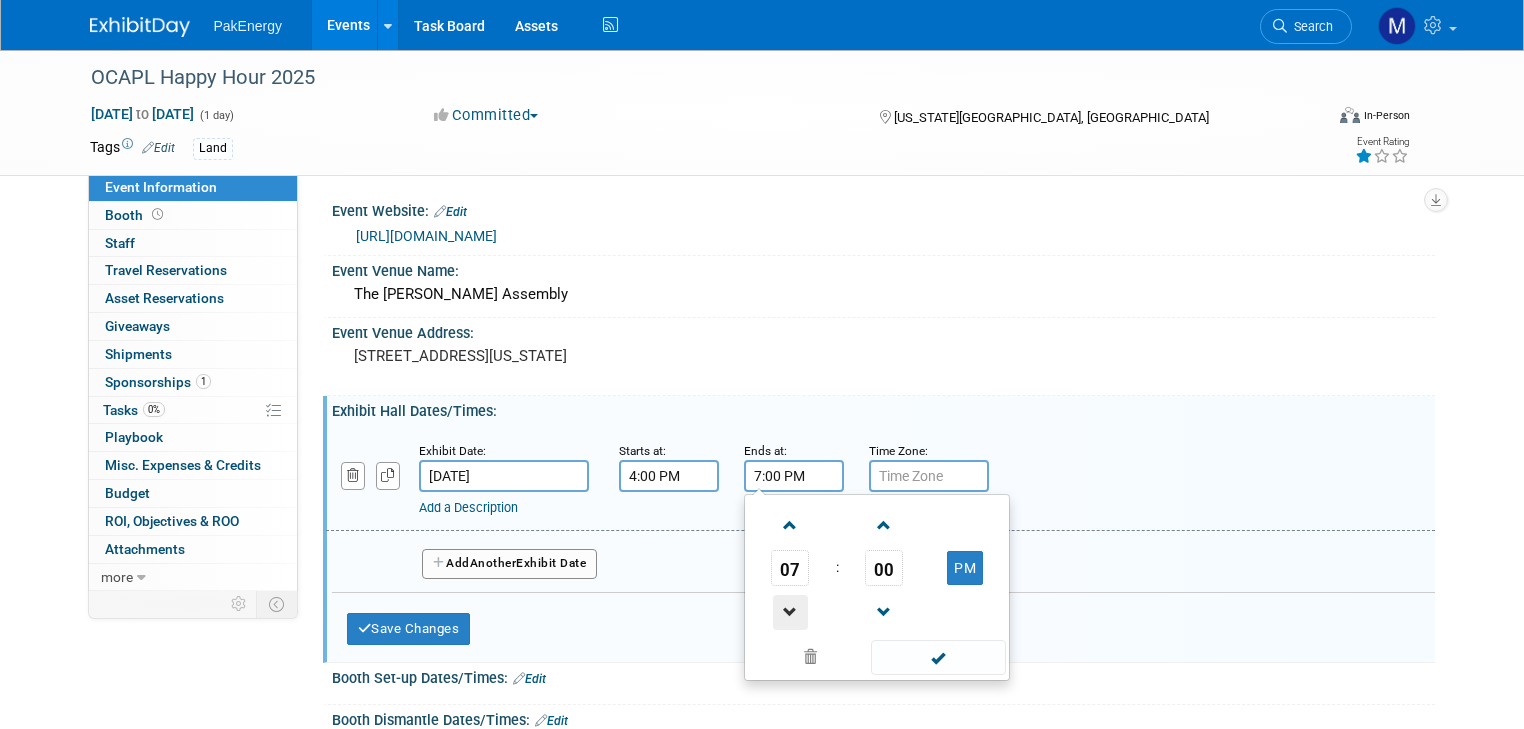 click at bounding box center [790, 612] 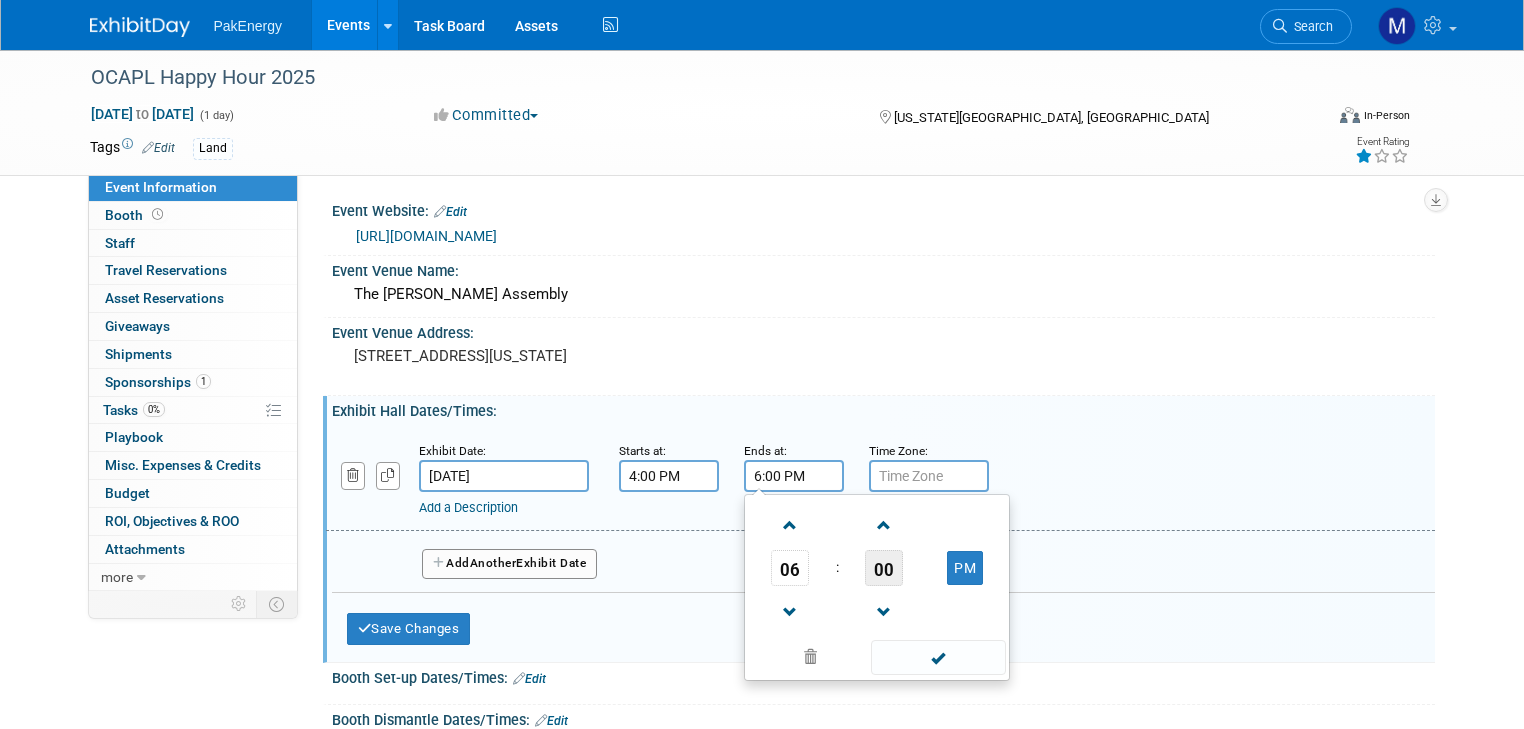 click on "00" at bounding box center [884, 568] 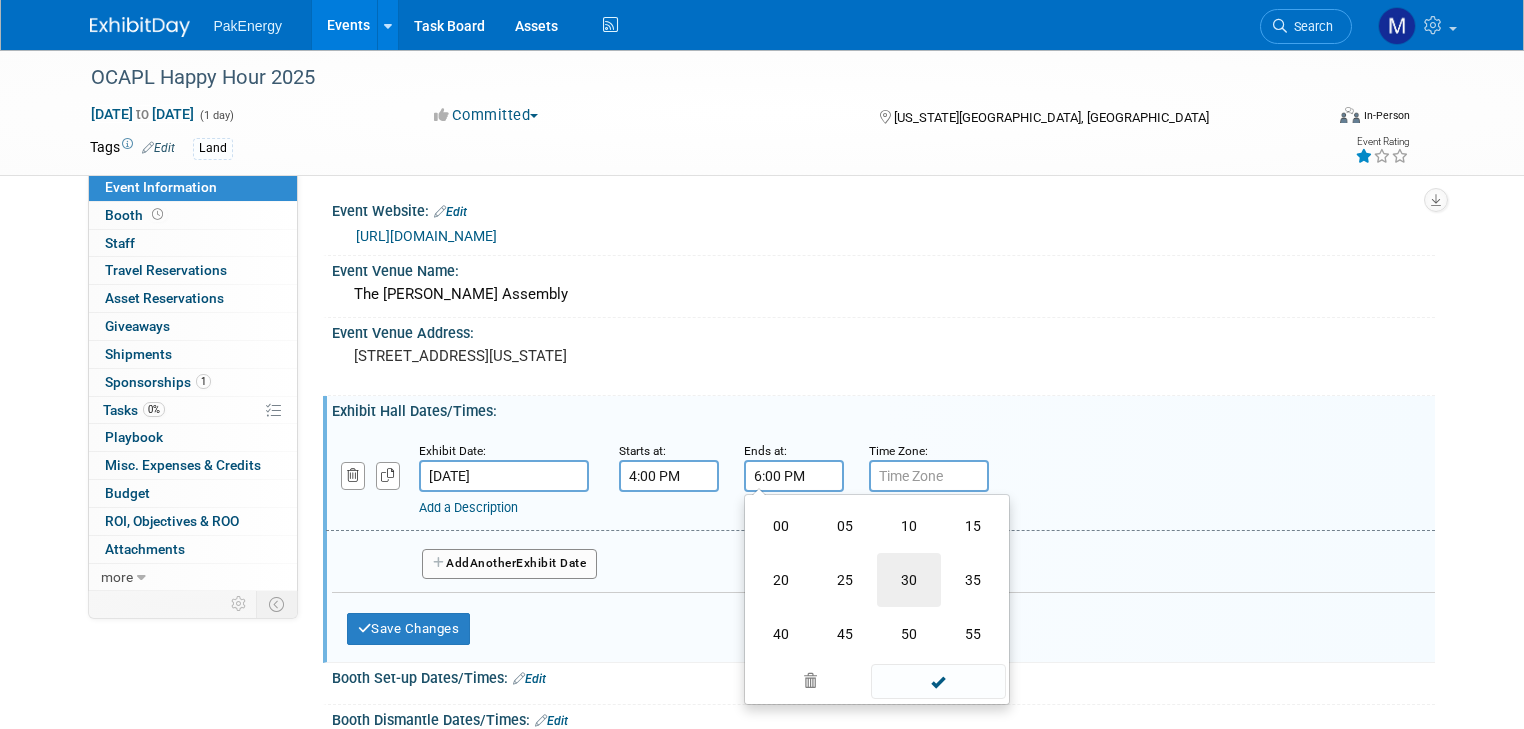 click on "30" at bounding box center (909, 580) 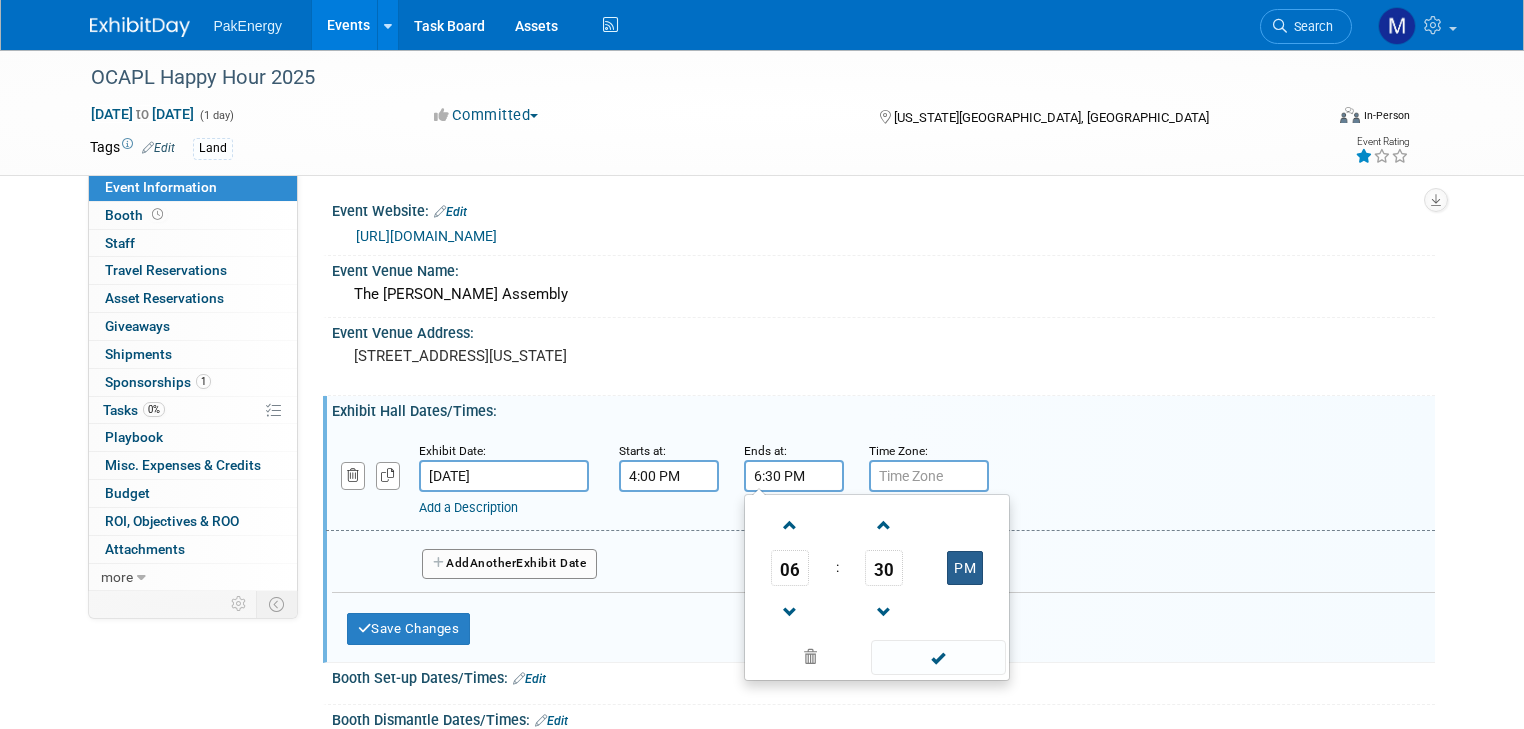 click on "PM" at bounding box center (965, 568) 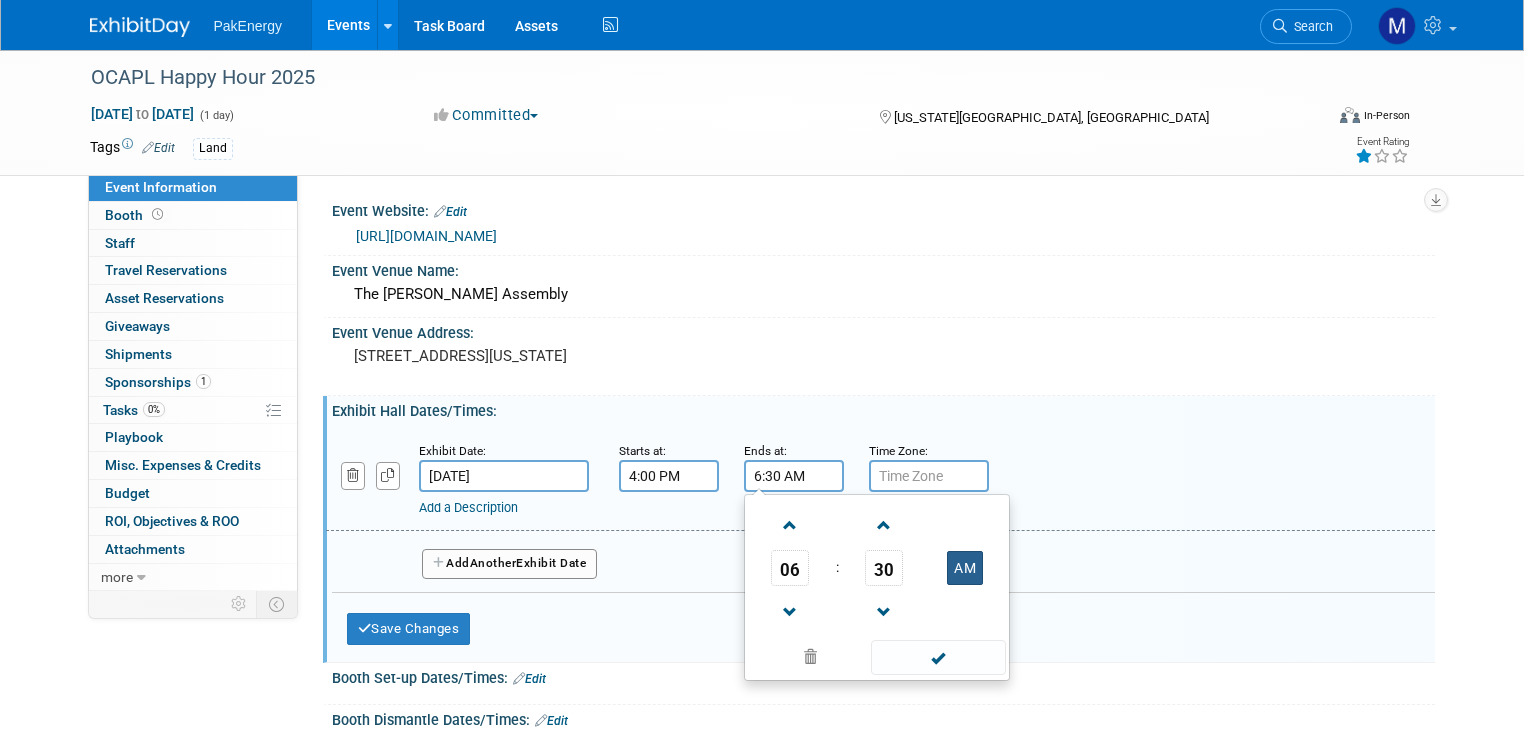 click on "AM" at bounding box center [965, 568] 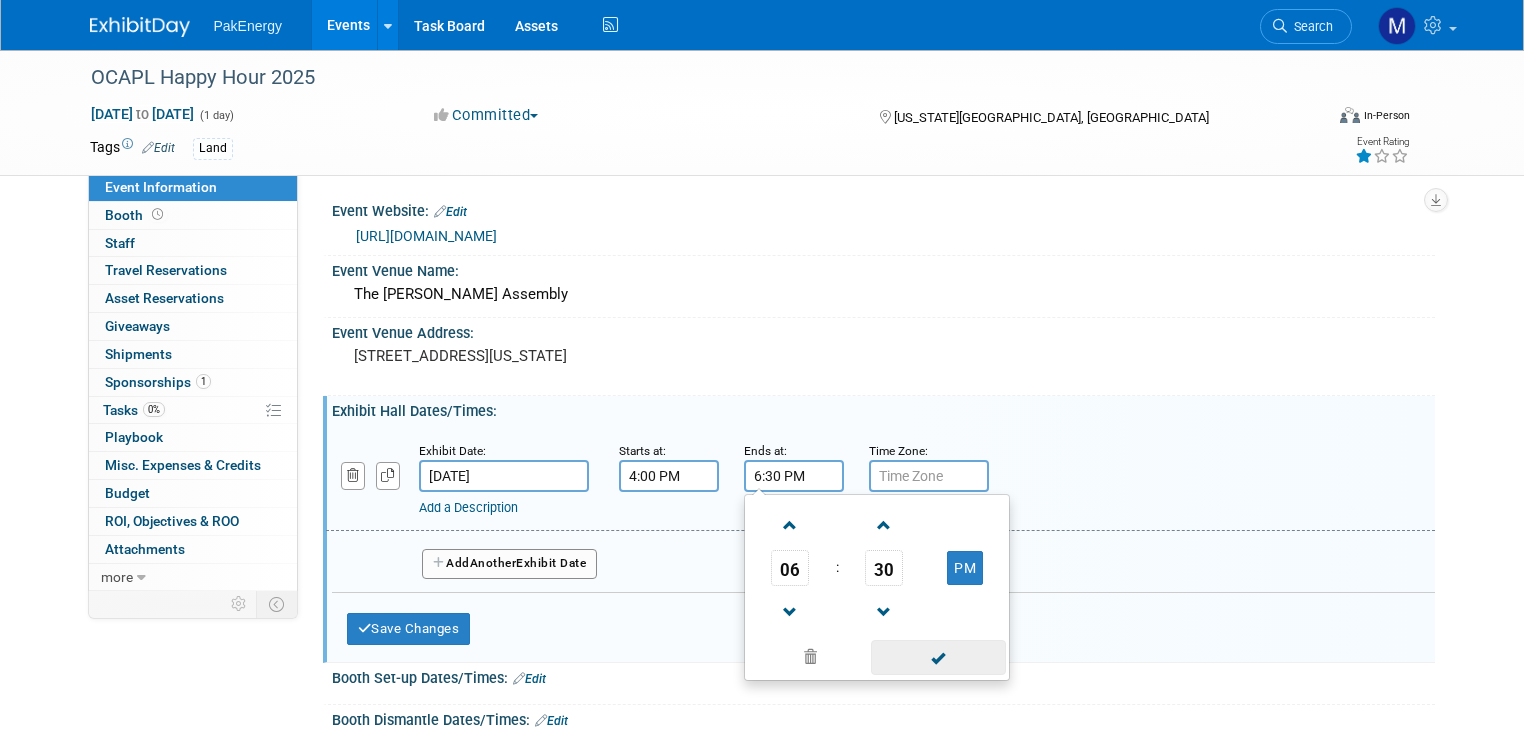 click at bounding box center (938, 657) 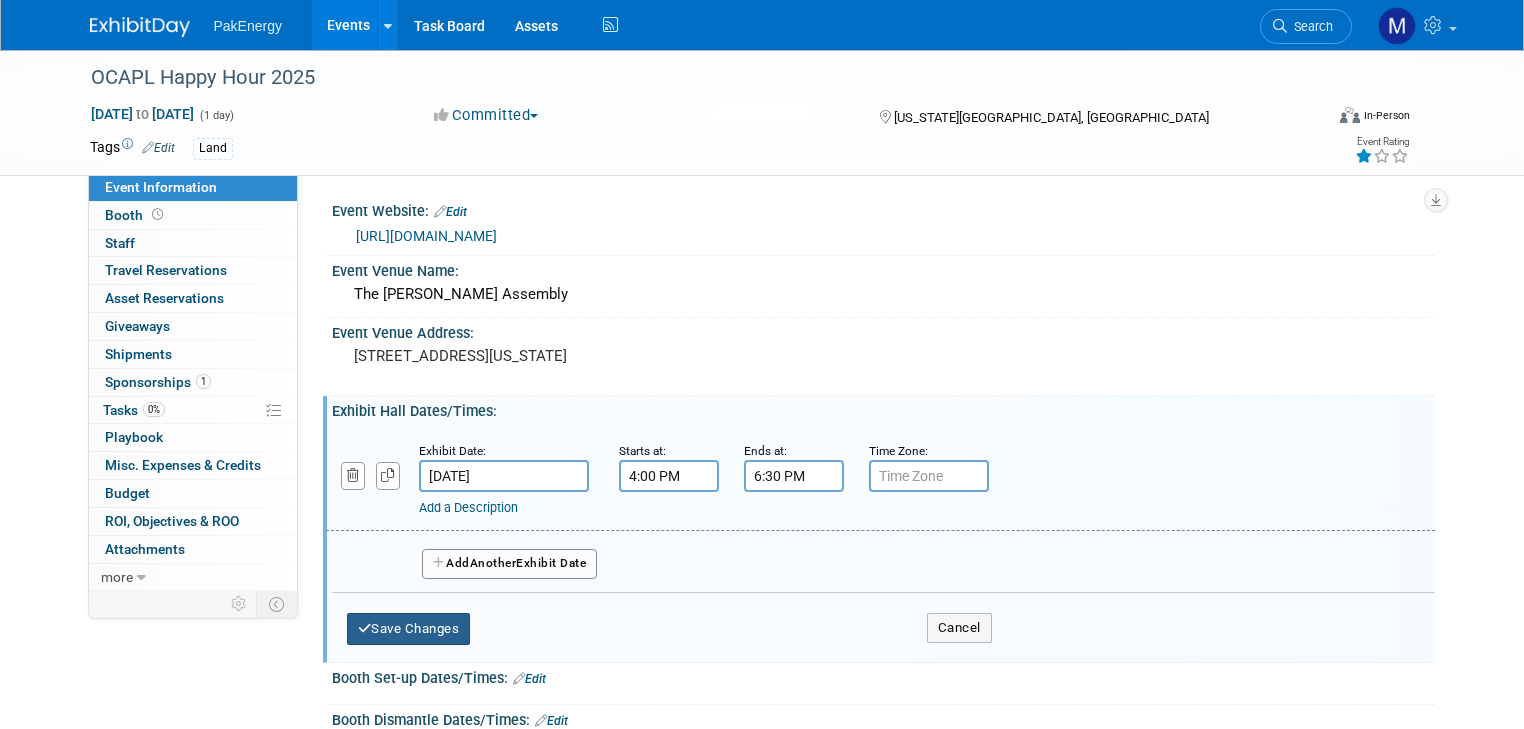 click on "Save Changes" at bounding box center (409, 629) 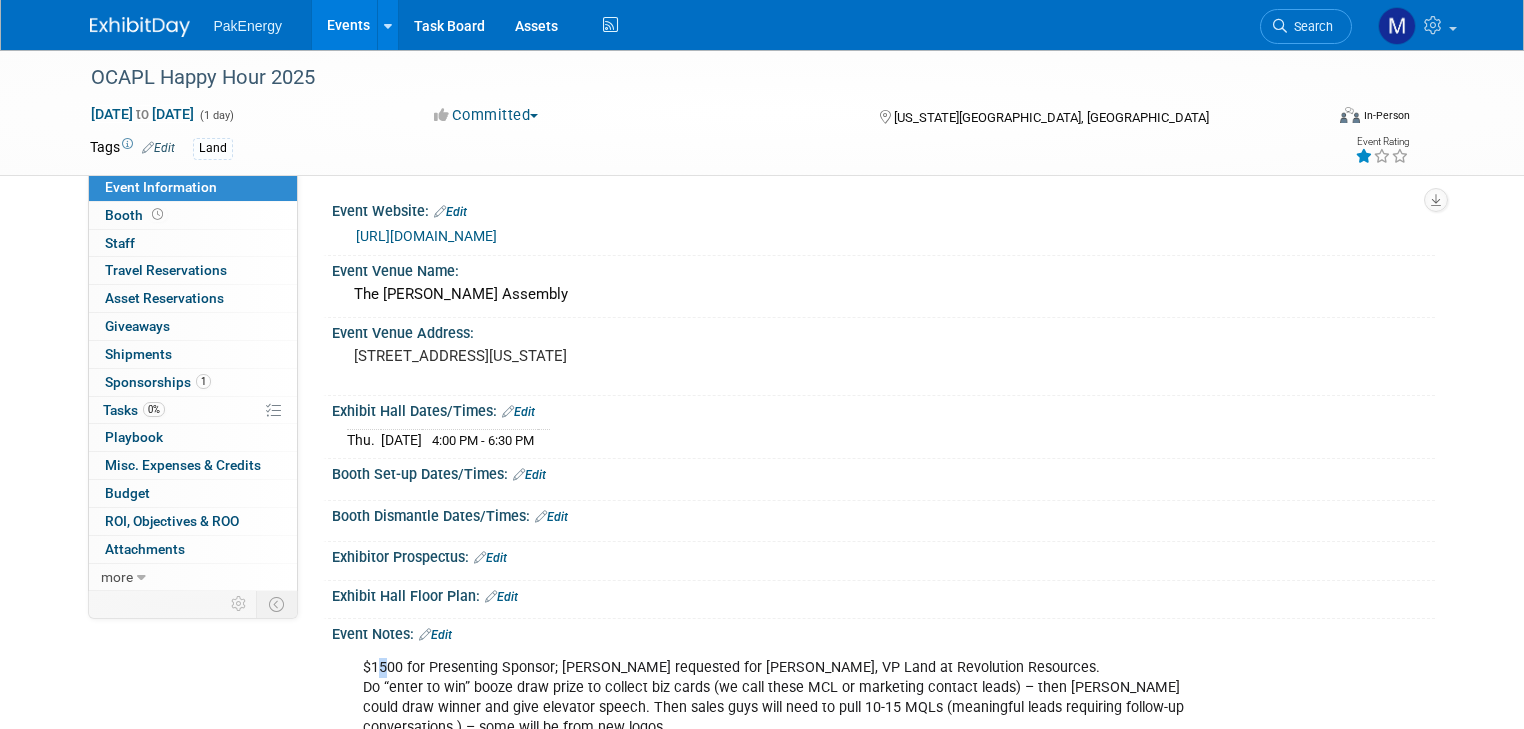 click on "$1500 for Presenting Sponsor; Amy Hopmann requested for Jay Evans, VP Land at Revolution Resources.  Do “enter to win” booze draw prize to collect biz cards (we call these MCL or marketing contact leads) – then Jim could draw winner and give elevator speech. Then sales guys will need to pull 10-15 MQLs (meaningful leads requiring follow-up conversations ) – some will be from new logos." at bounding box center (785, 698) 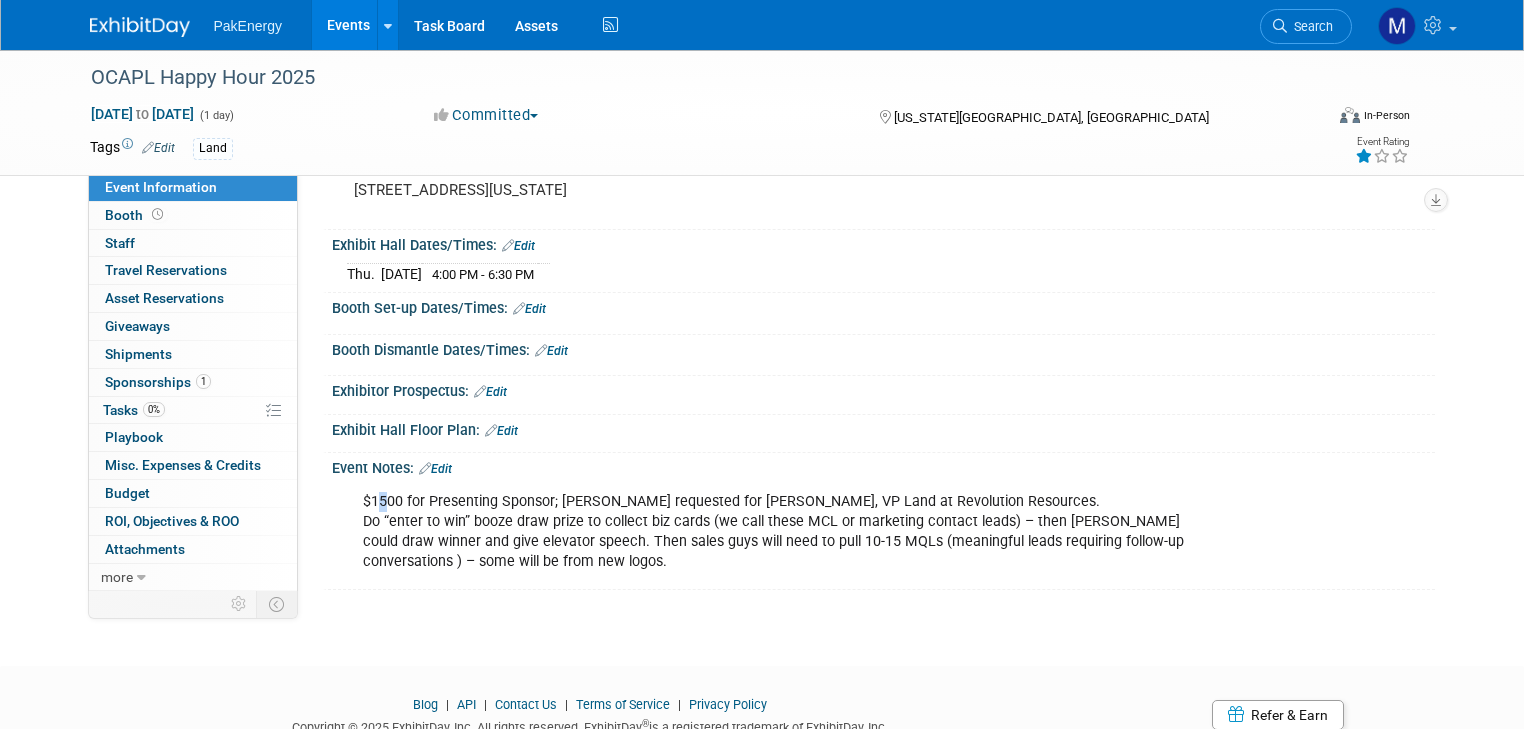 scroll, scrollTop: 169, scrollLeft: 0, axis: vertical 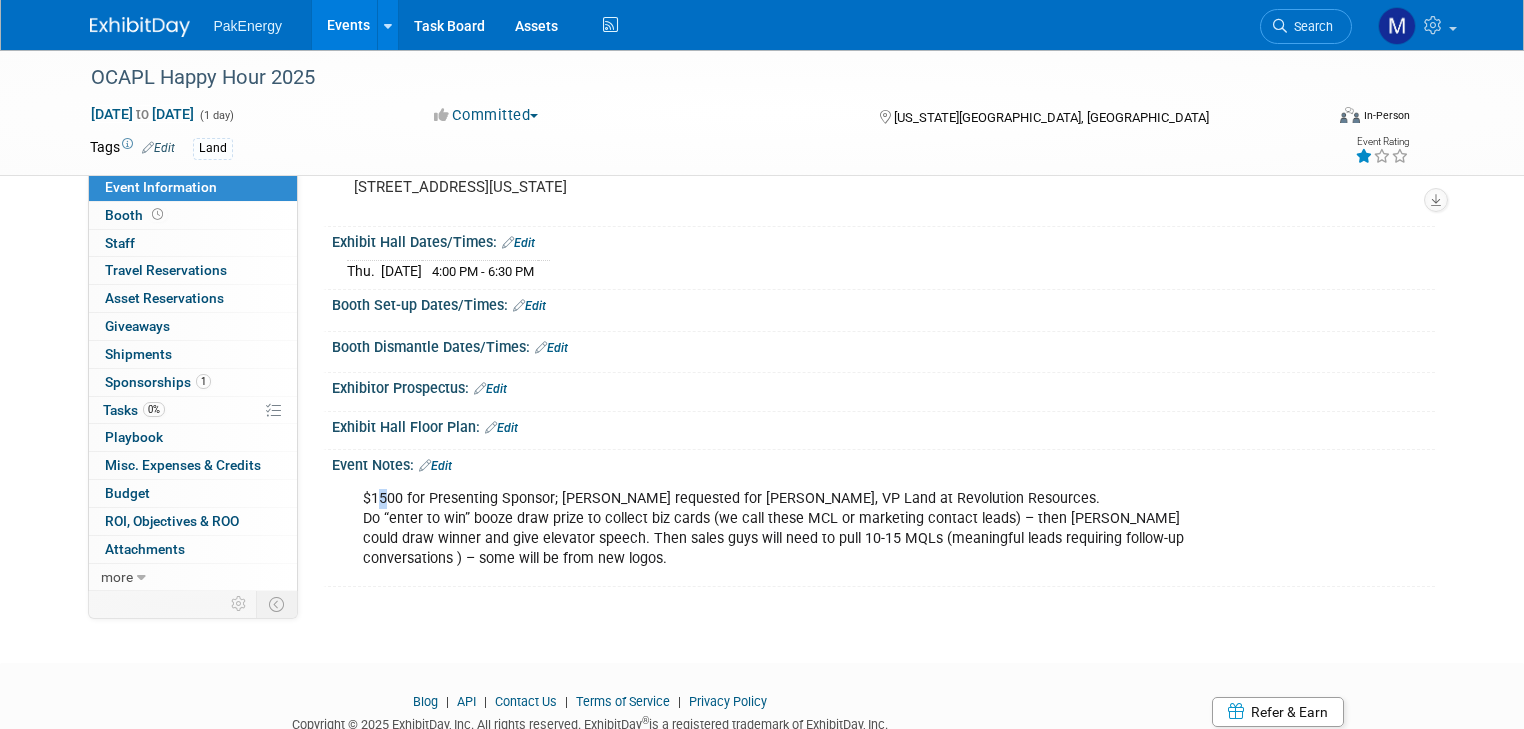 click on "Edit" at bounding box center [435, 466] 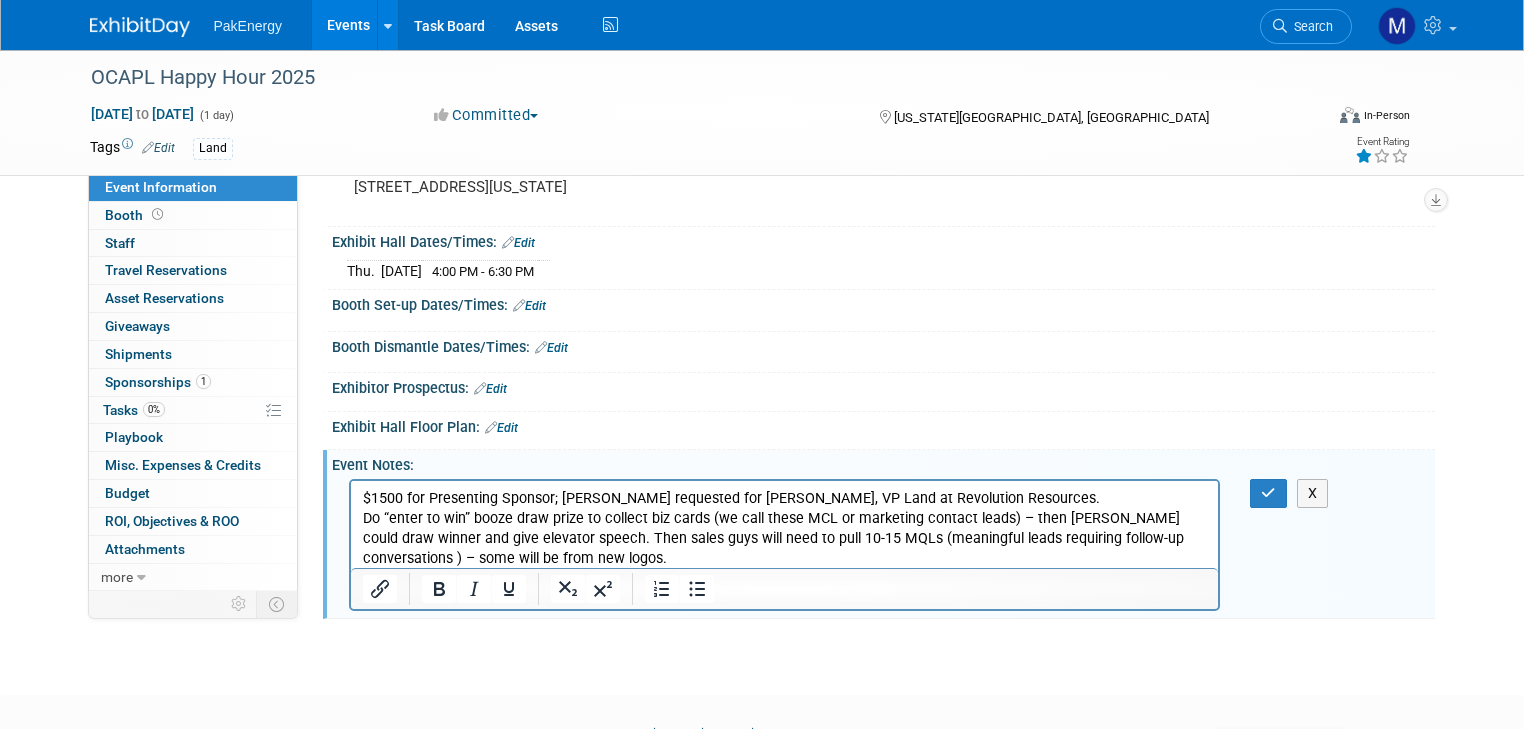 scroll, scrollTop: 0, scrollLeft: 0, axis: both 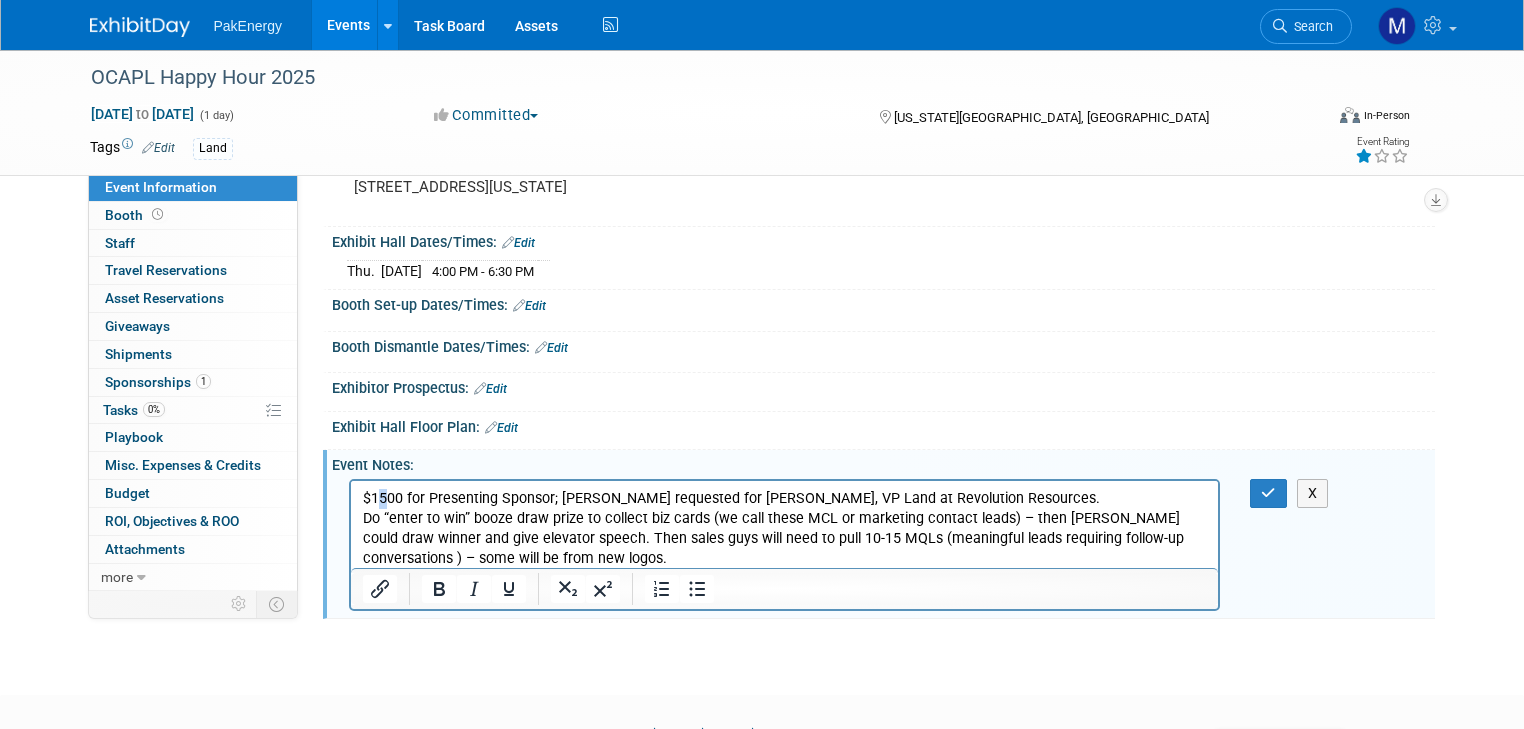 click on "$1500 for Presenting Sponsor; Amy Hopmann requested for Jay Evans, VP Land at Revolution Resources.  Do “enter to win” booze draw prize to collect biz cards (we call these MCL or marketing contact leads) – then Jim could draw winner and give elevator speech. Then sales guys will need to pull 10-15 MQLs (meaningful leads requiring follow-up conversations ) – some will be from new logos." at bounding box center [784, 528] 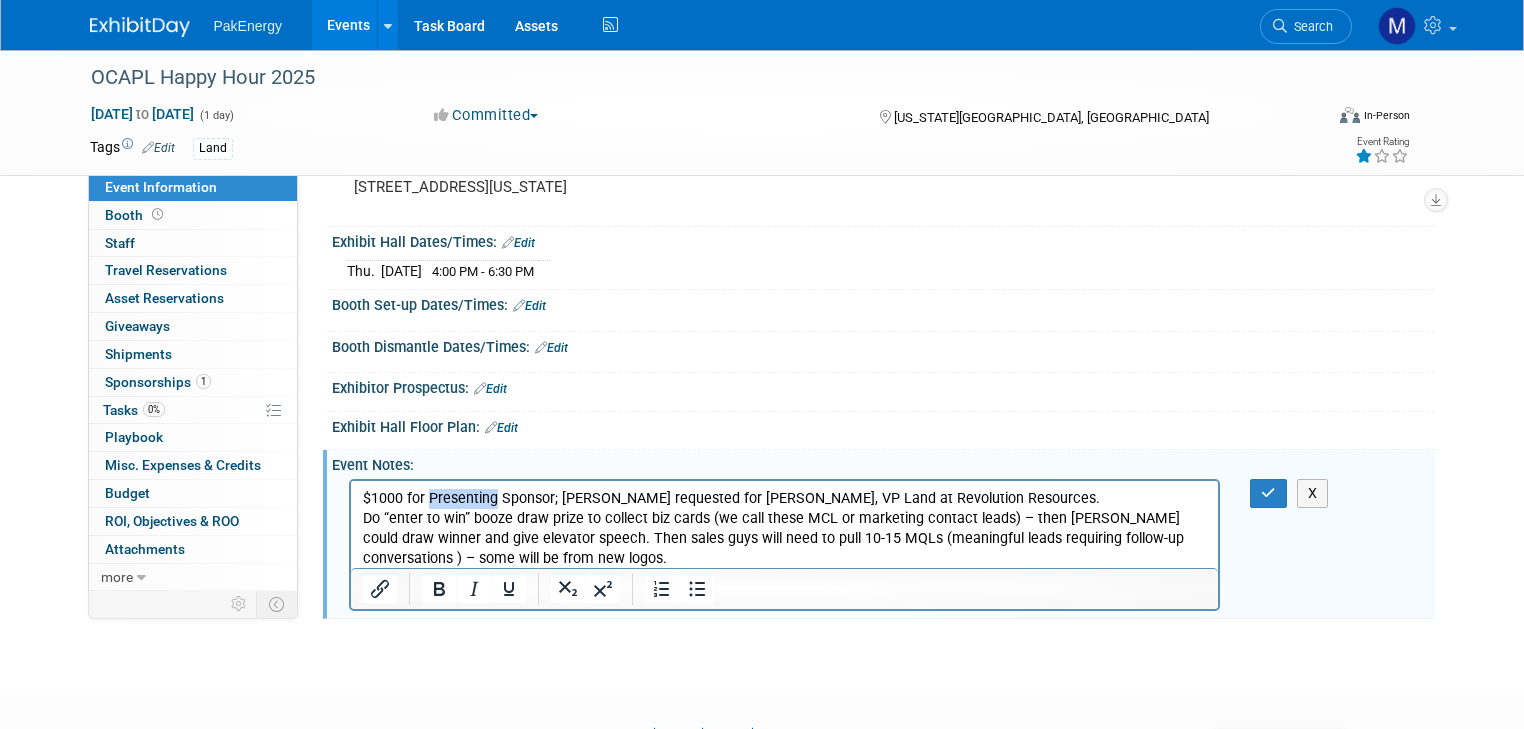 drag, startPoint x: 428, startPoint y: 497, endPoint x: 495, endPoint y: 496, distance: 67.00746 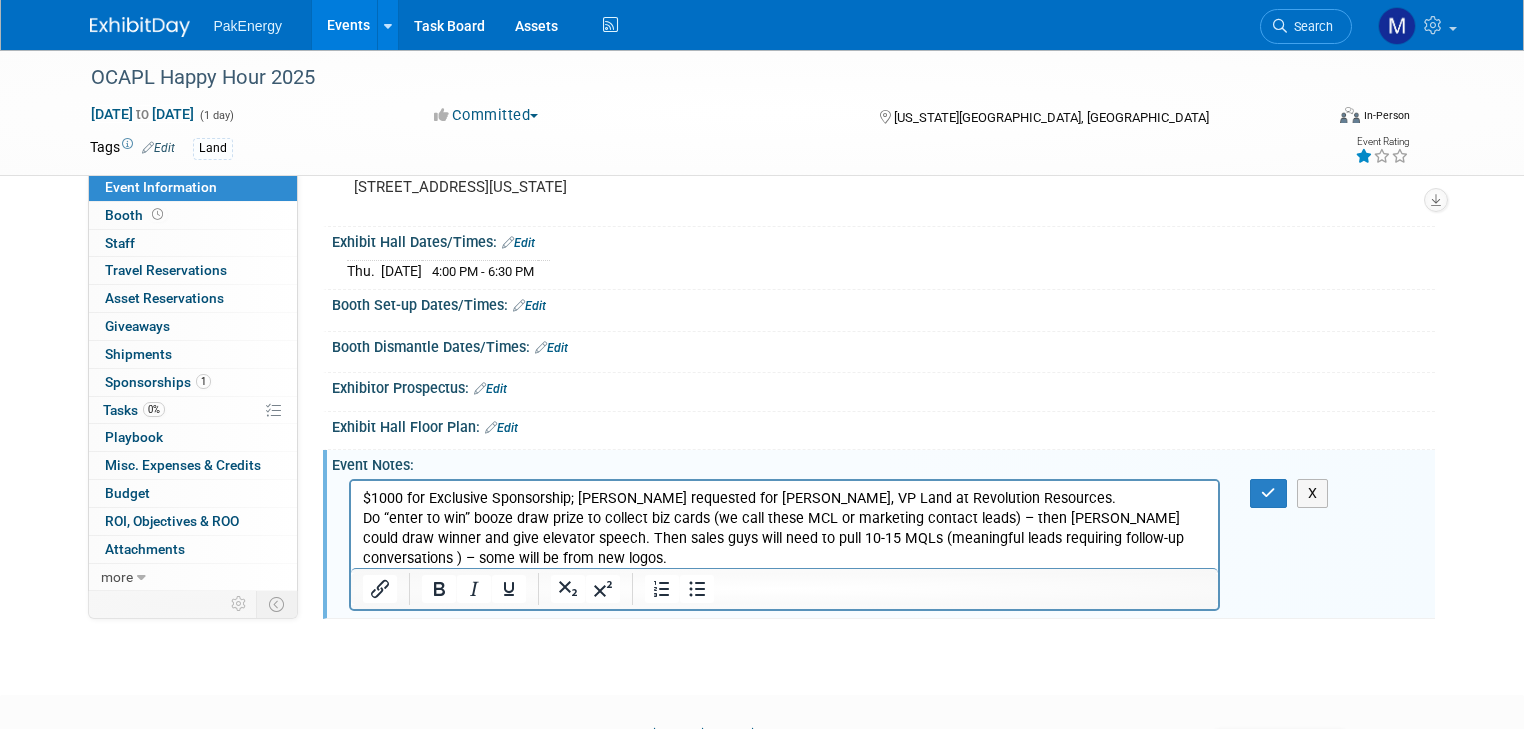 click on "$1000 for Exclusive Sponsorship; Amy Hopmann requested for Jay Evans, VP Land at Revolution Resources.  Do “enter to win” booze draw prize to collect biz cards (we call these MCL or marketing contact leads) – then Jim could draw winner and give elevator speech. Then sales guys will need to pull 10-15 MQLs (meaningful leads requiring follow-up conversations ) – some will be from new logos." at bounding box center (784, 528) 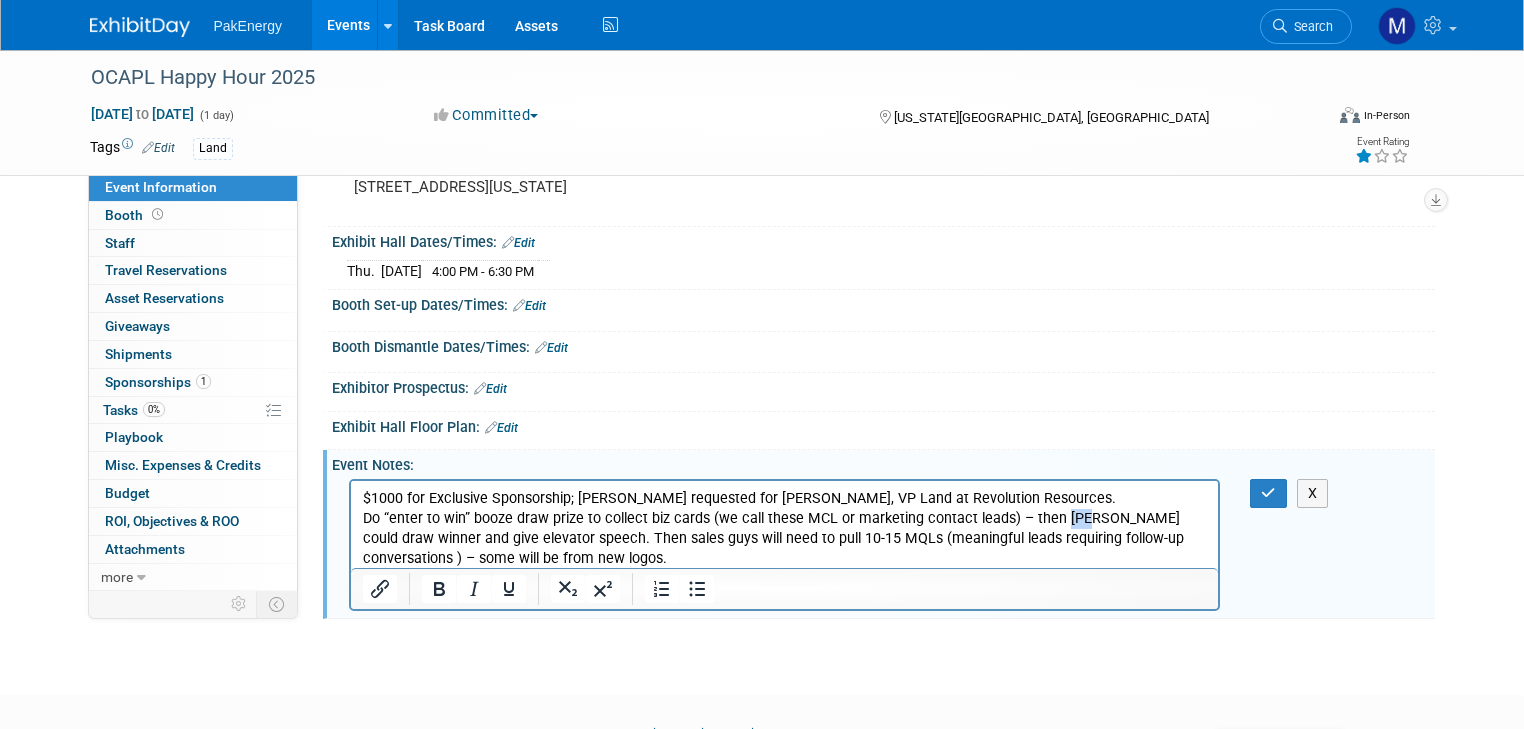 click on "$1000 for Exclusive Sponsorship; Amy Hopmann requested for Jay Evans, VP Land at Revolution Resources.  Do “enter to win” booze draw prize to collect biz cards (we call these MCL or marketing contact leads) – then Jim could draw winner and give elevator speech. Then sales guys will need to pull 10-15 MQLs (meaningful leads requiring follow-up conversations ) – some will be from new logos." at bounding box center (784, 528) 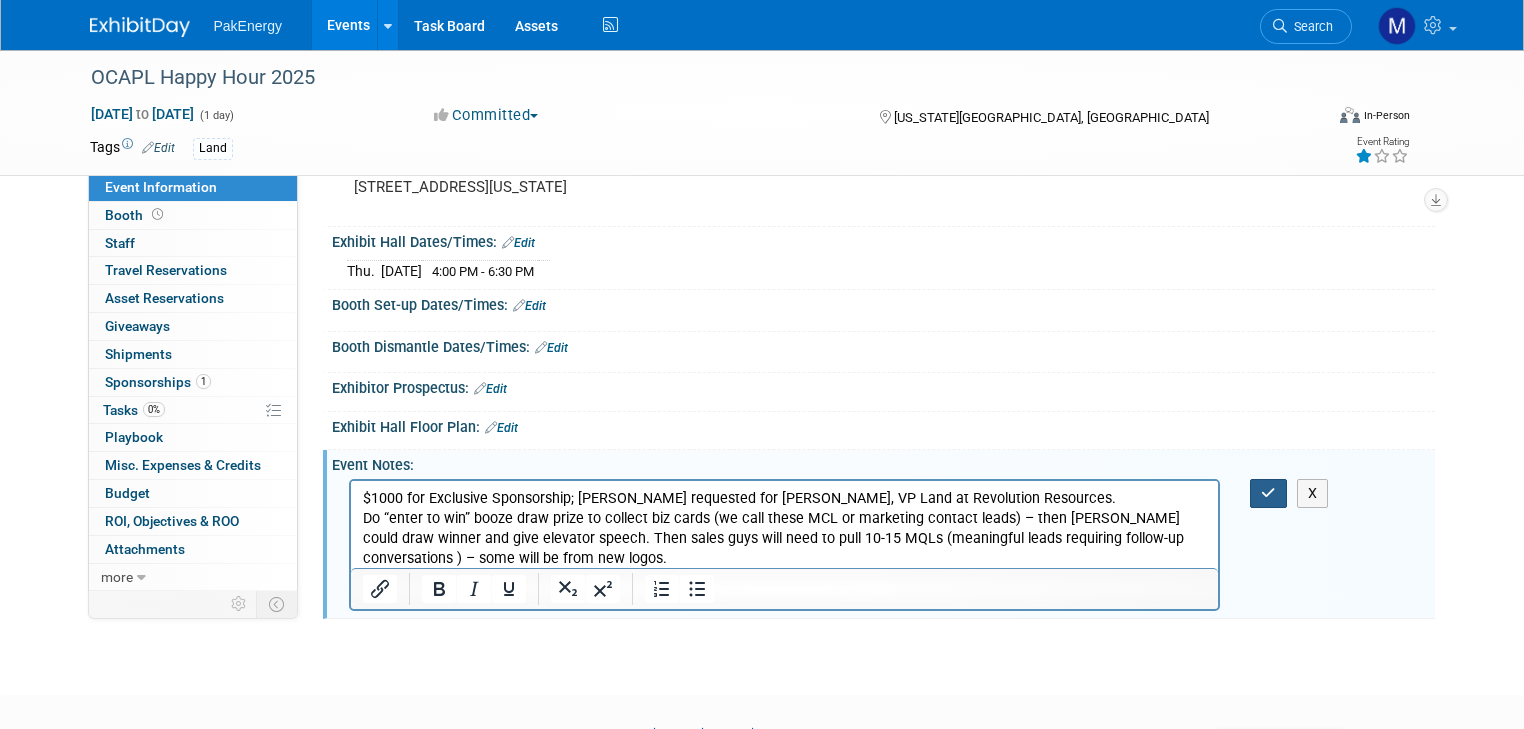 click at bounding box center [1268, 493] 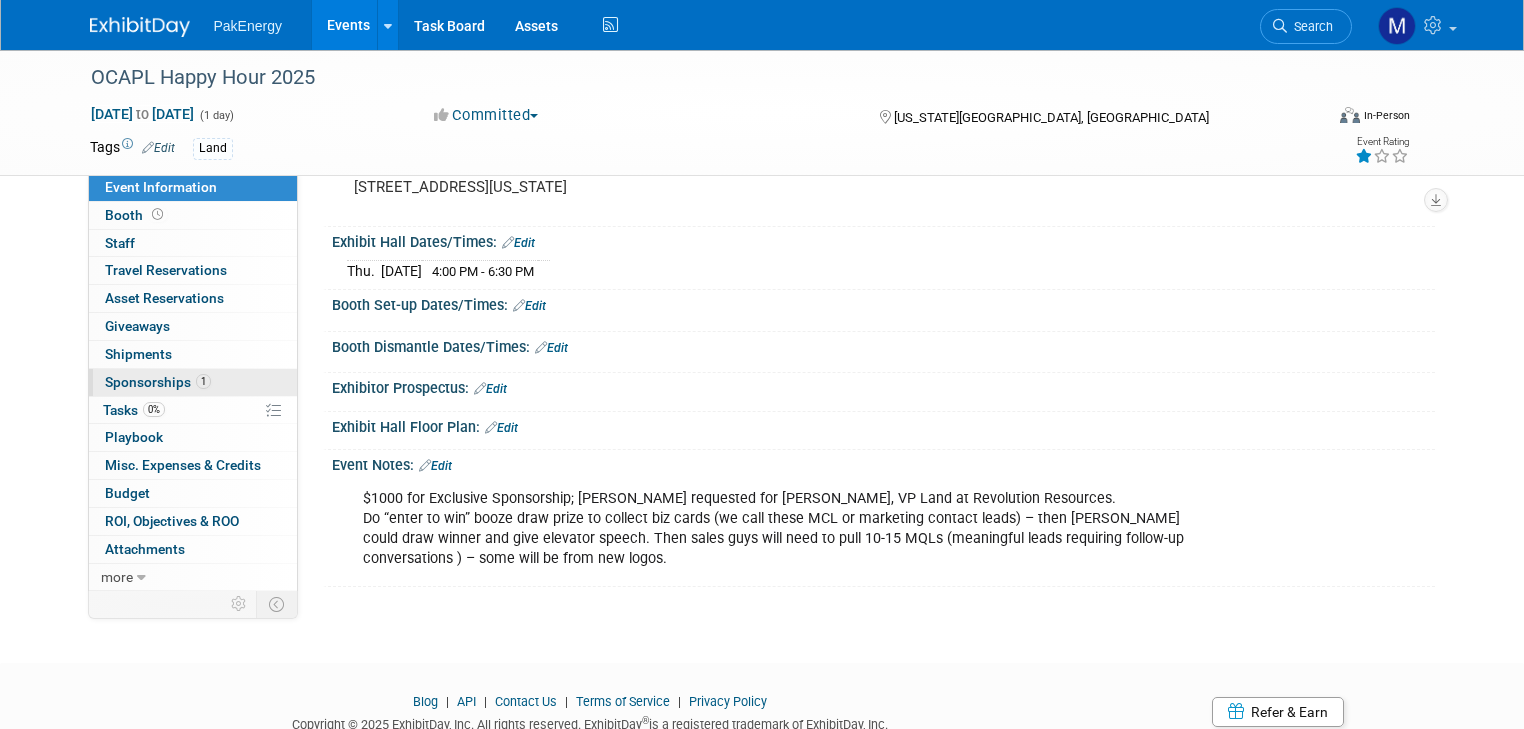 click on "Sponsorships 1" at bounding box center [158, 382] 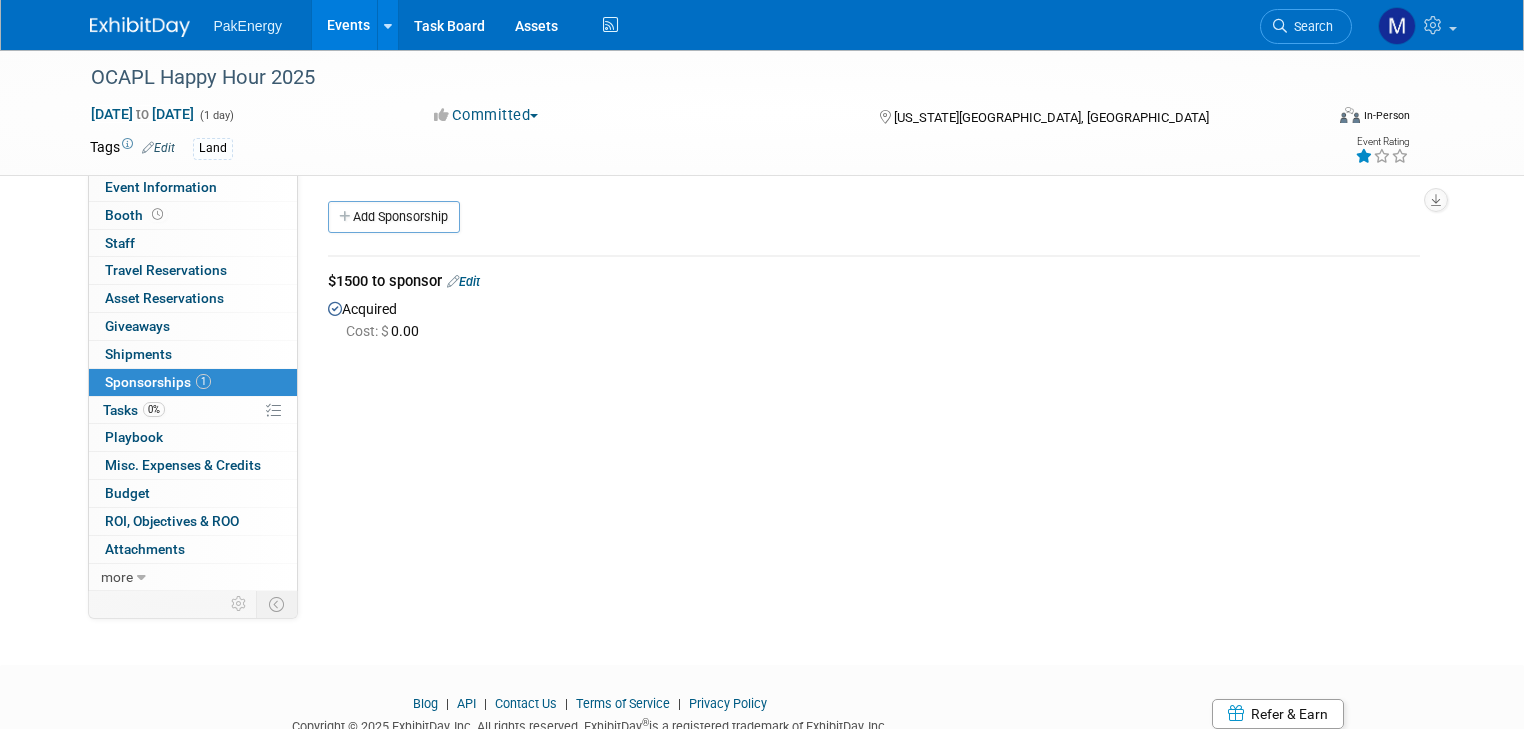 click on "Edit" at bounding box center (463, 281) 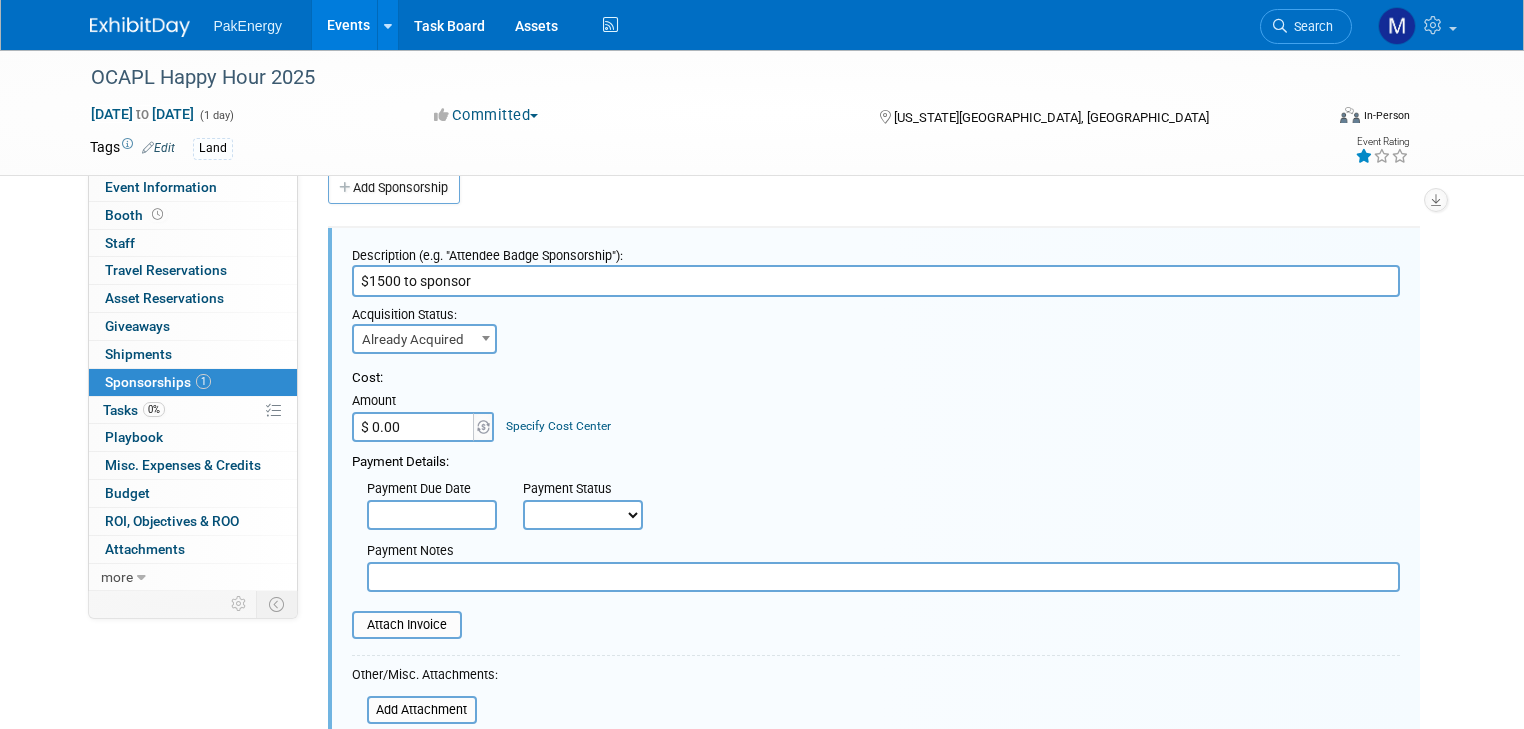 scroll, scrollTop: 0, scrollLeft: 0, axis: both 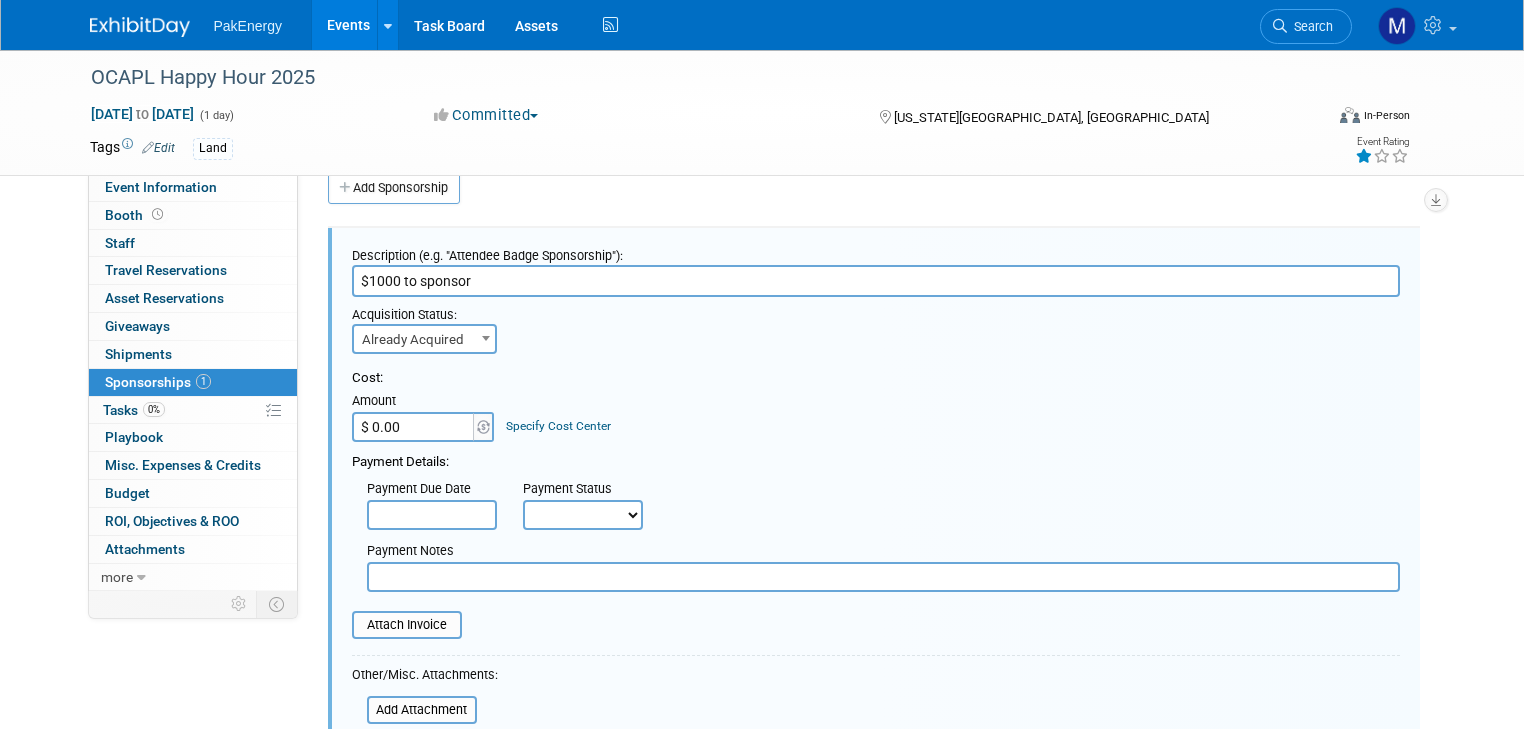 type on "$1000 to sponsor" 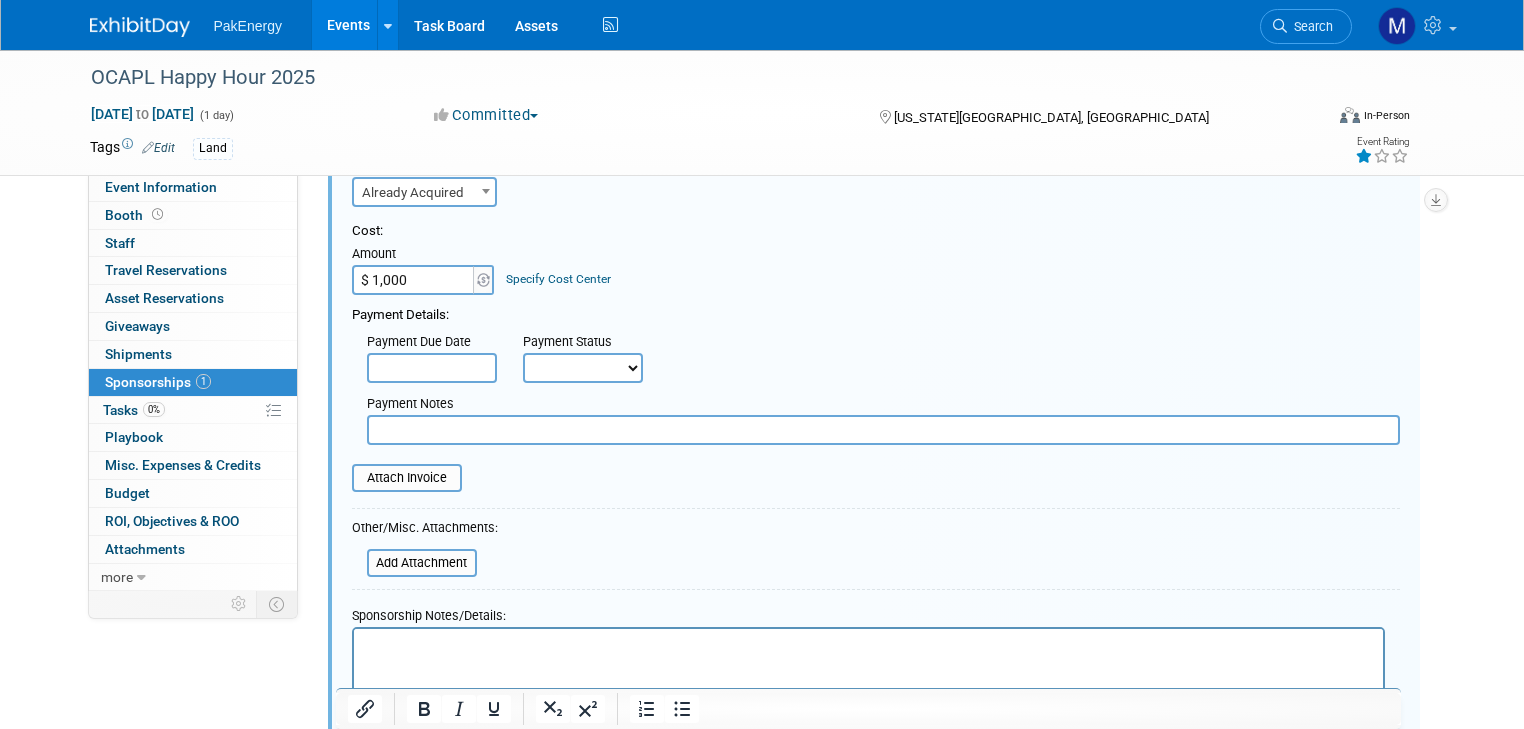 scroll, scrollTop: 180, scrollLeft: 0, axis: vertical 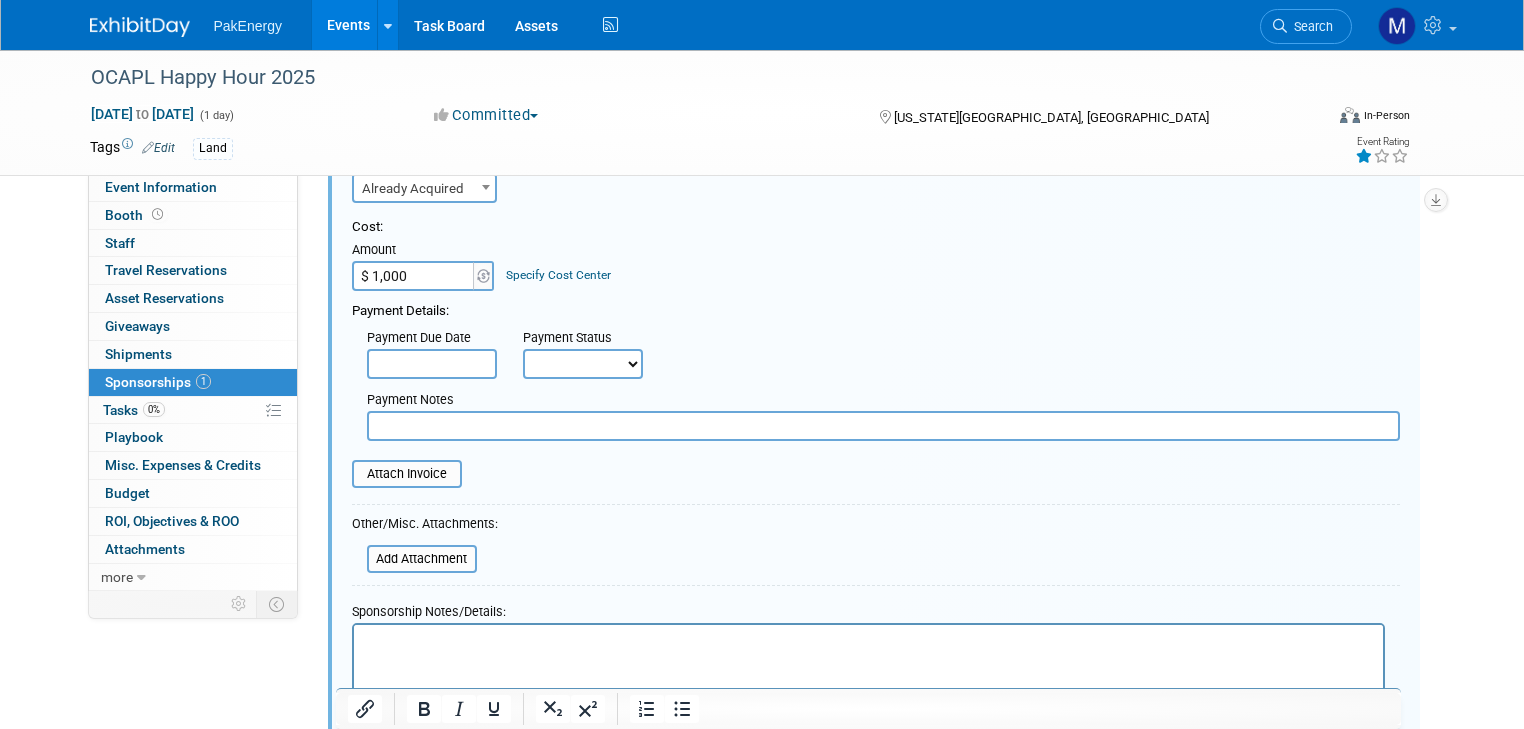 type on "$ 1,000.00" 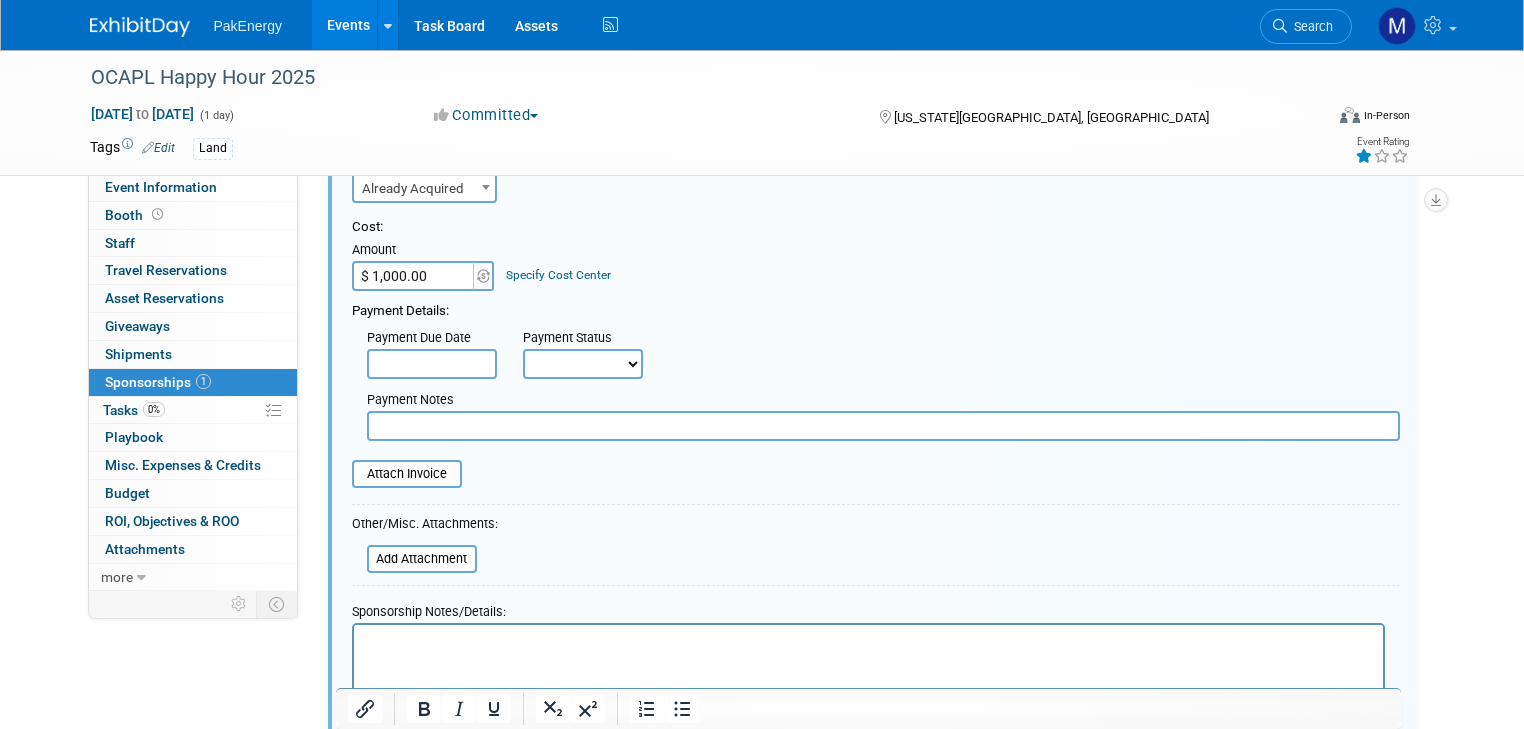 click at bounding box center (432, 364) 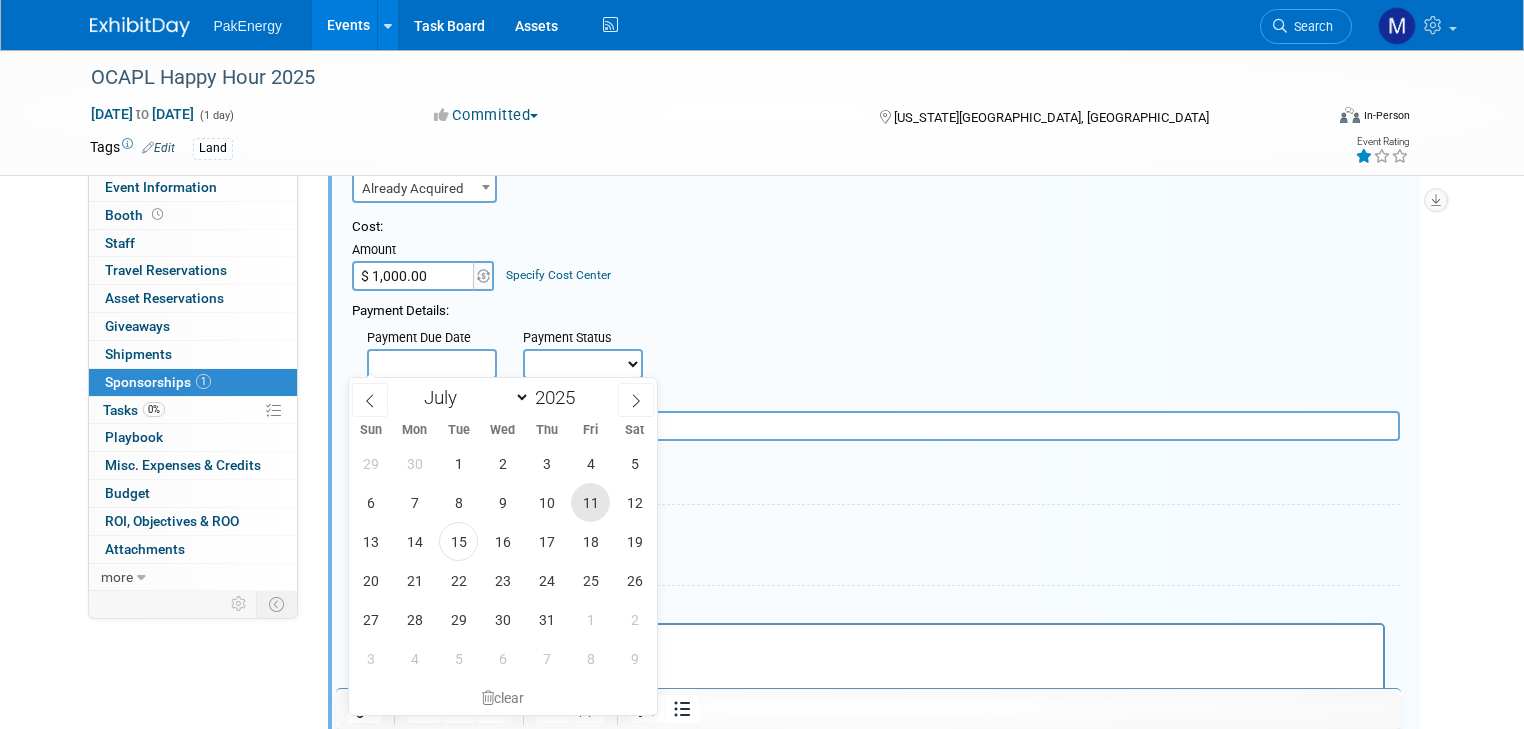 click on "11" at bounding box center (590, 502) 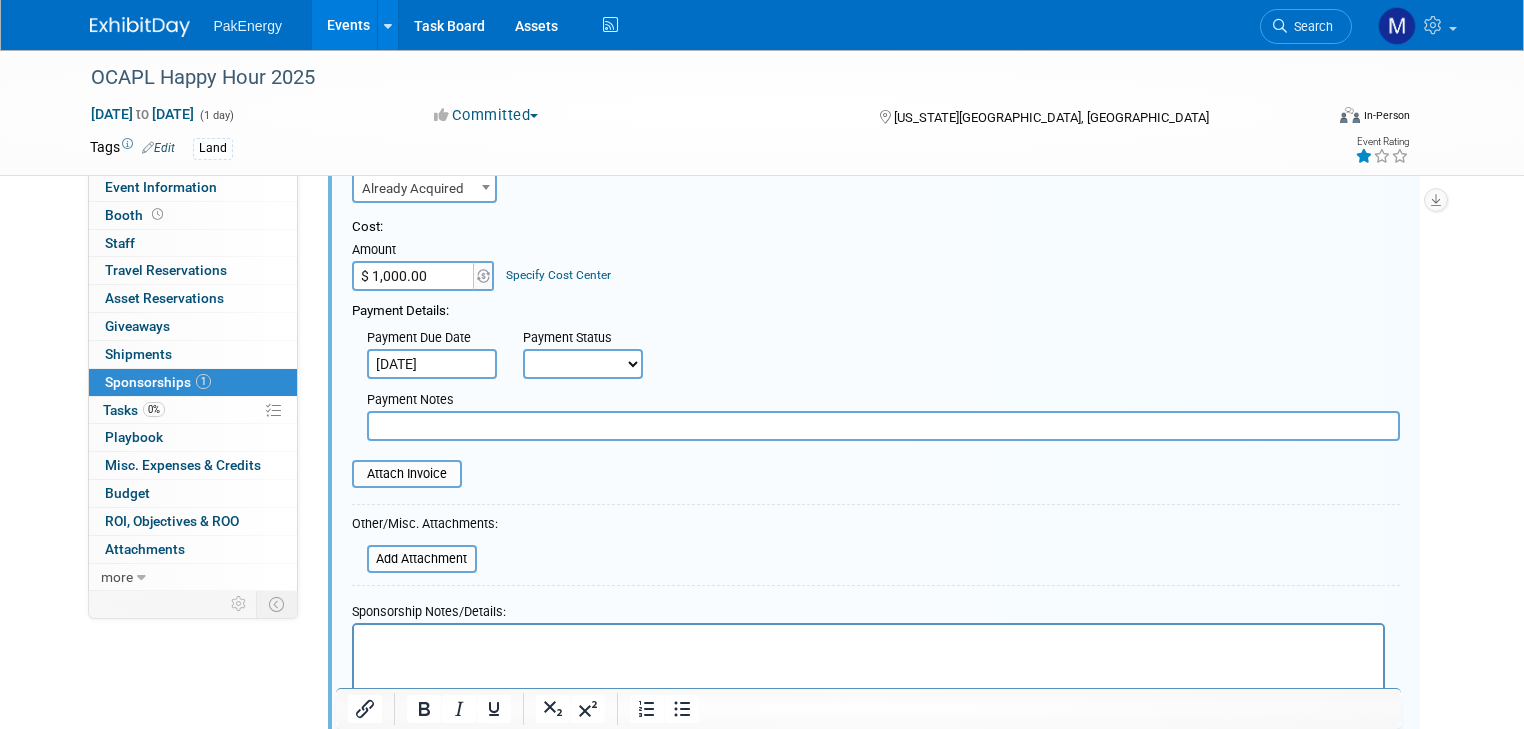 click on "Not Paid Yet
Partially Paid
Paid in Full" at bounding box center (583, 364) 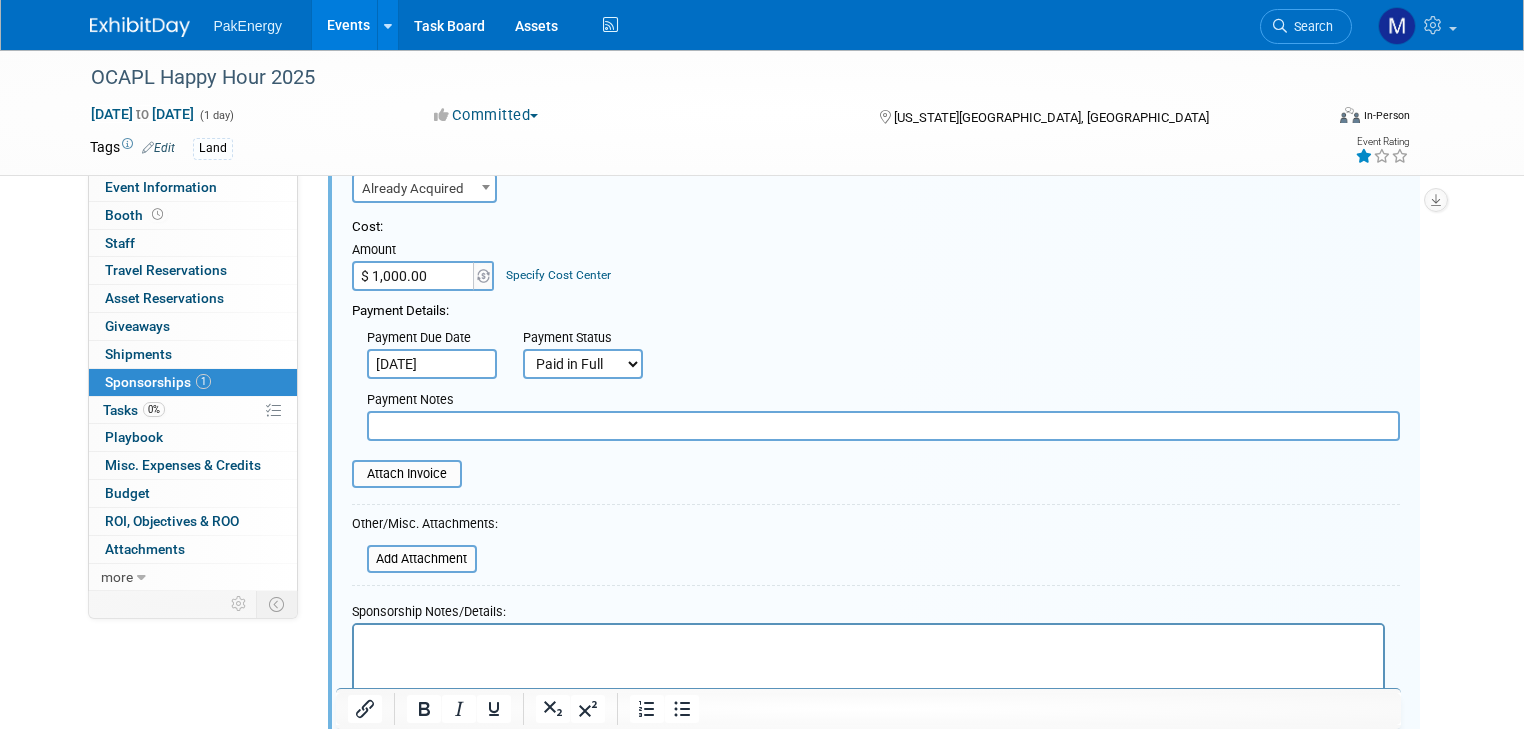 click on "Not Paid Yet
Partially Paid
Paid in Full" at bounding box center (583, 364) 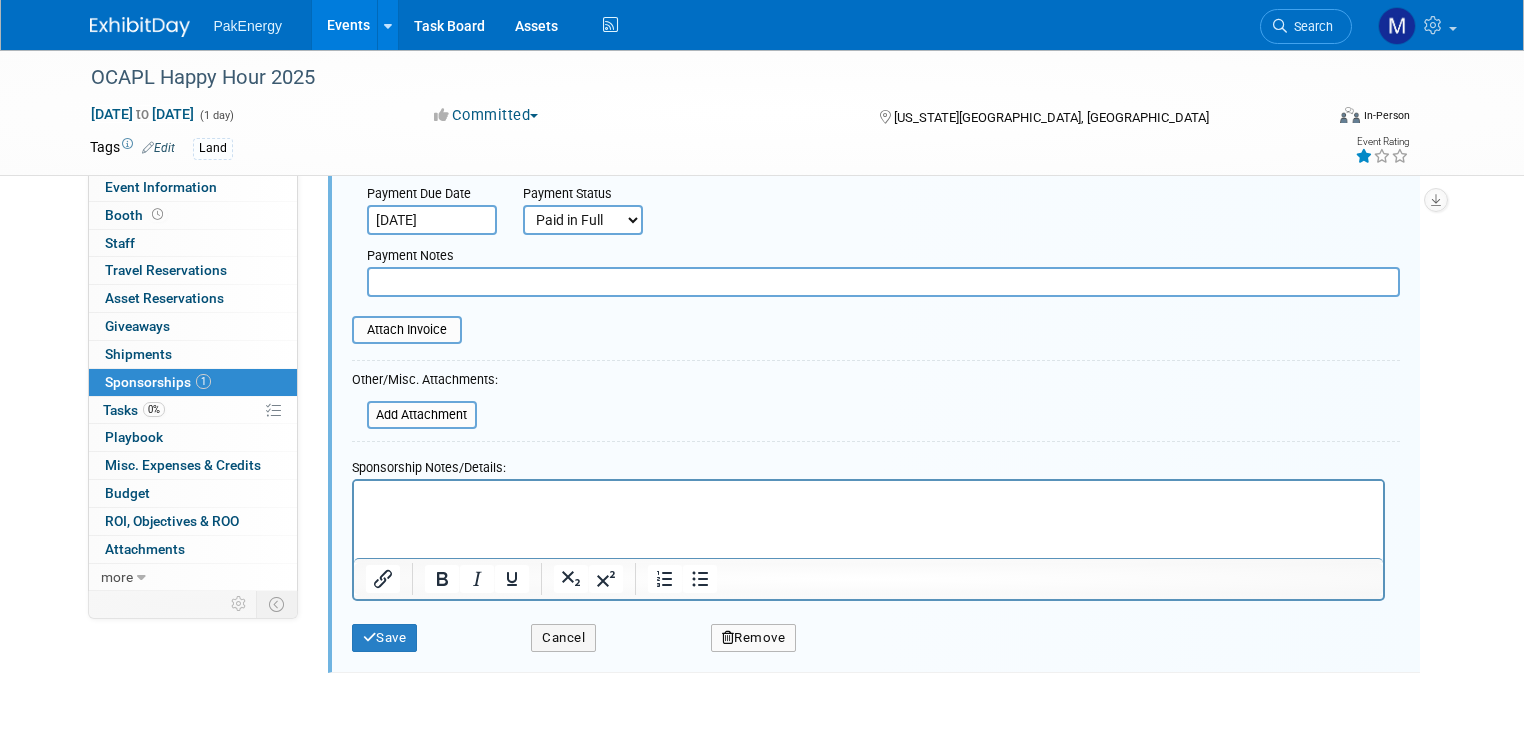 scroll, scrollTop: 355, scrollLeft: 0, axis: vertical 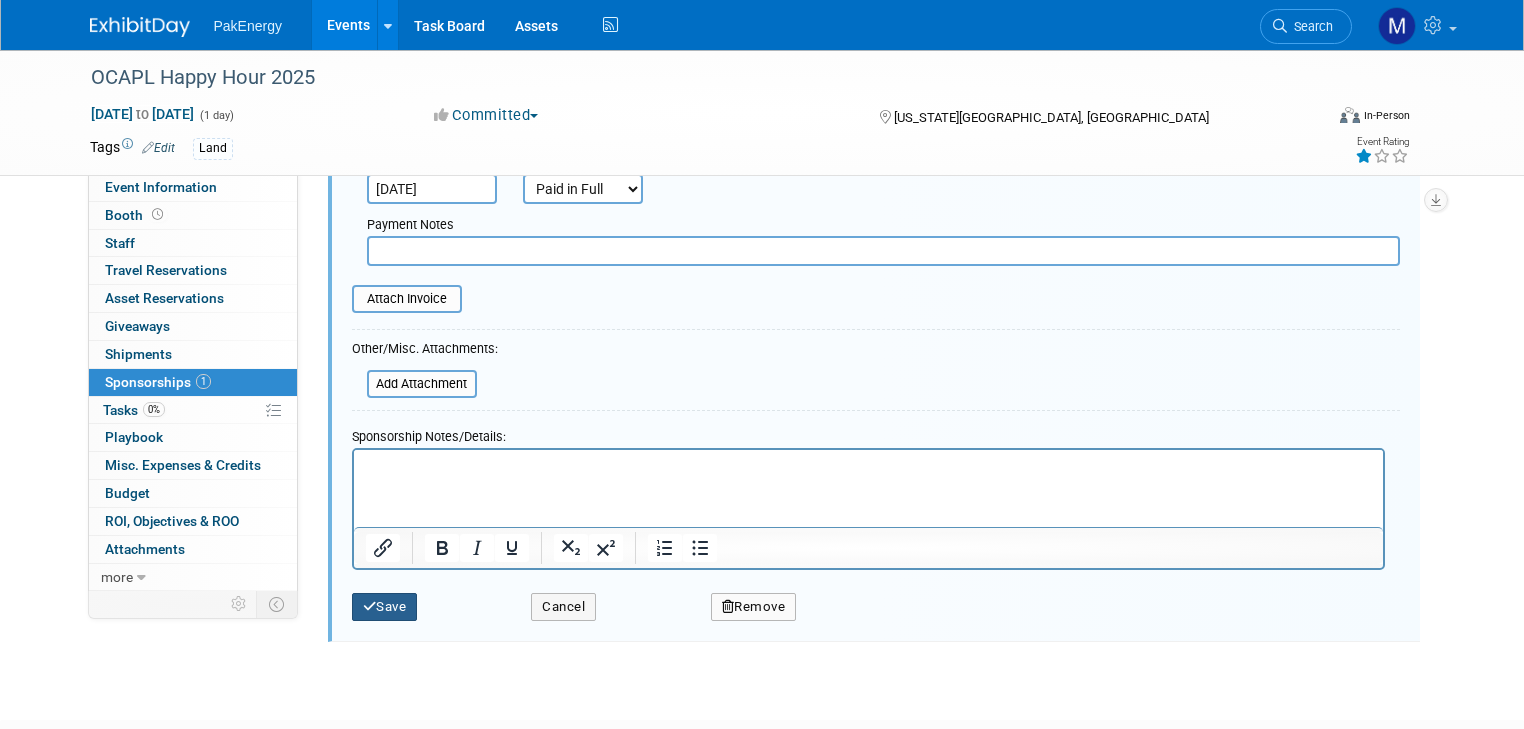 click on "Save" at bounding box center (385, 607) 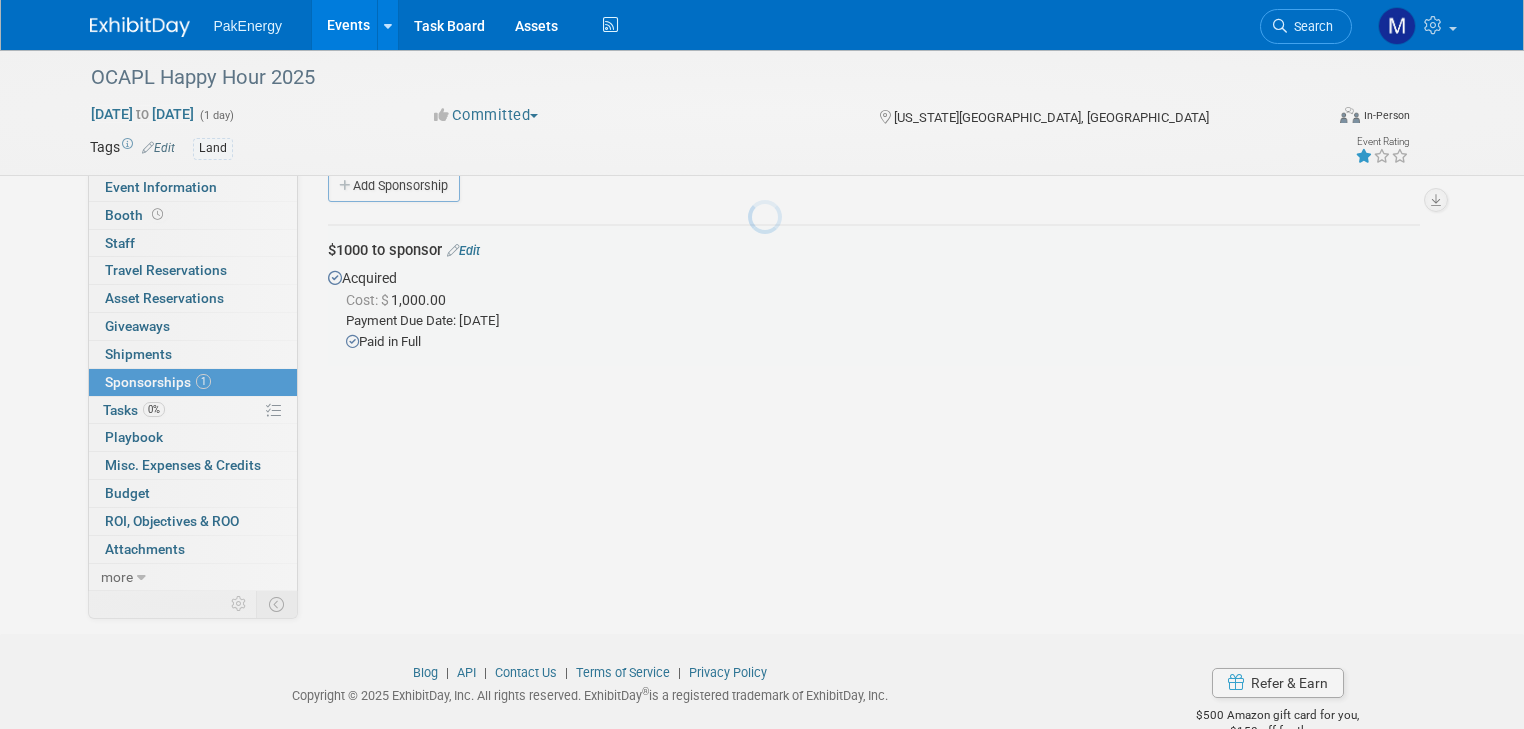 scroll, scrollTop: 29, scrollLeft: 0, axis: vertical 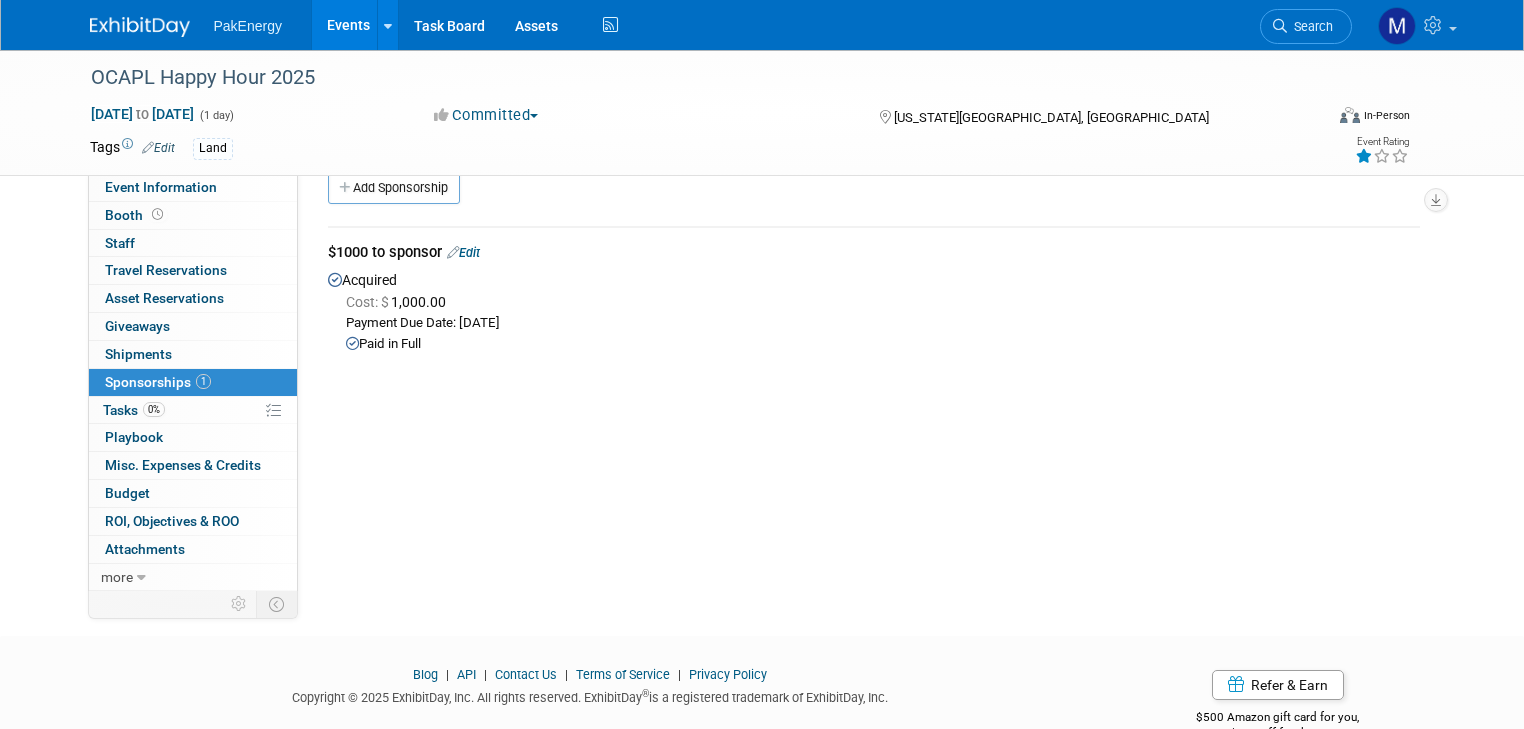 click on "Event Website:
Edit
https://www.ocapl.org/content.aspx?page_id=4002&club_id=446767&item_id=1970313
Event Venue Name:
The Jones Assembly
Event Venue Address:
901 W Sheridan Ave
Oklahoma City, OK  73106
Exhibit Hall Dates/Times:
Edit
Thu.
Sep 11, 2025
4:00 PM                                -
6:30 PM
Save Changes
Cancel
Booth Set-up Dates/Times:
Edit
Save Changes
Cancel
Booth Dismantle Dates/Times:
Edit
Save Changes
Cancel" at bounding box center [866, 352] 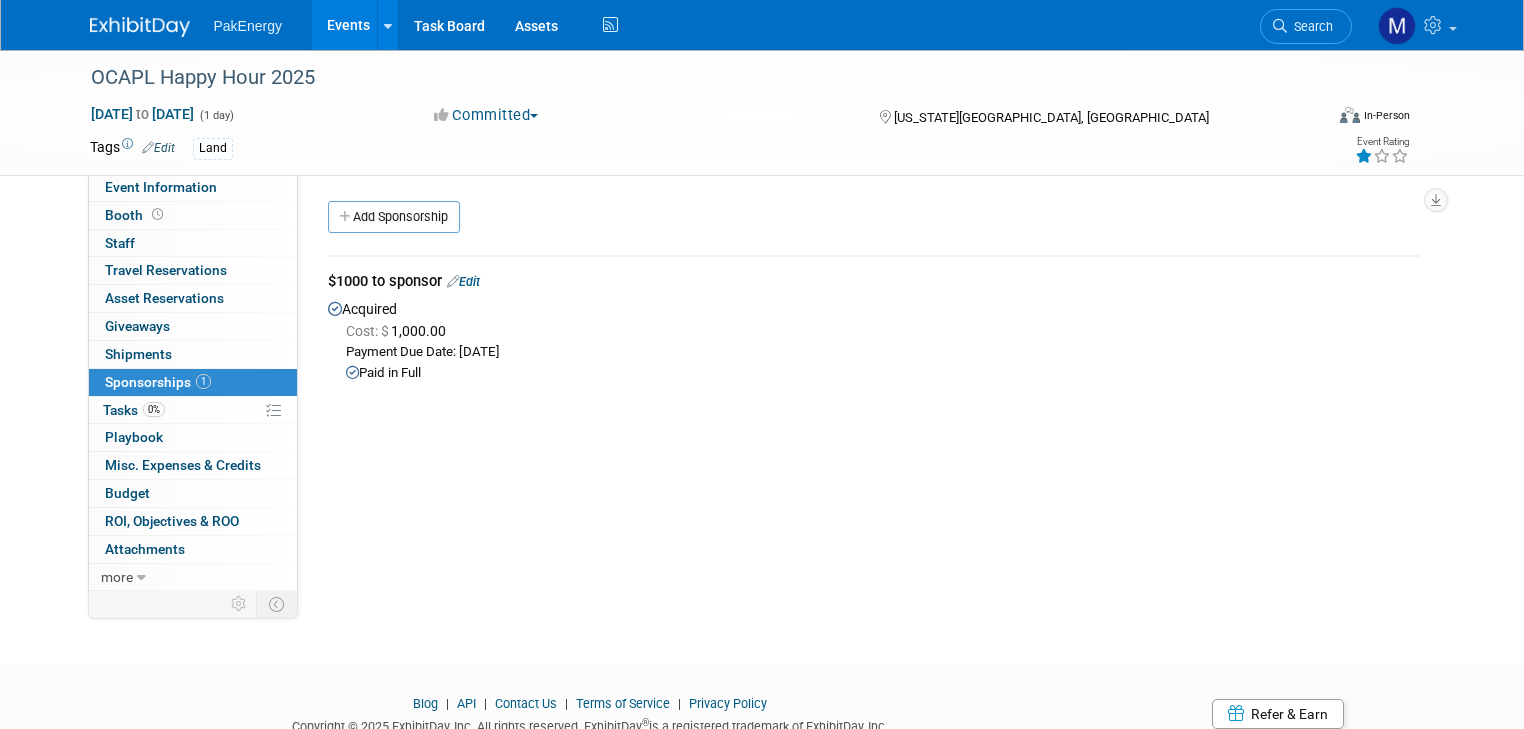 scroll, scrollTop: 0, scrollLeft: 0, axis: both 